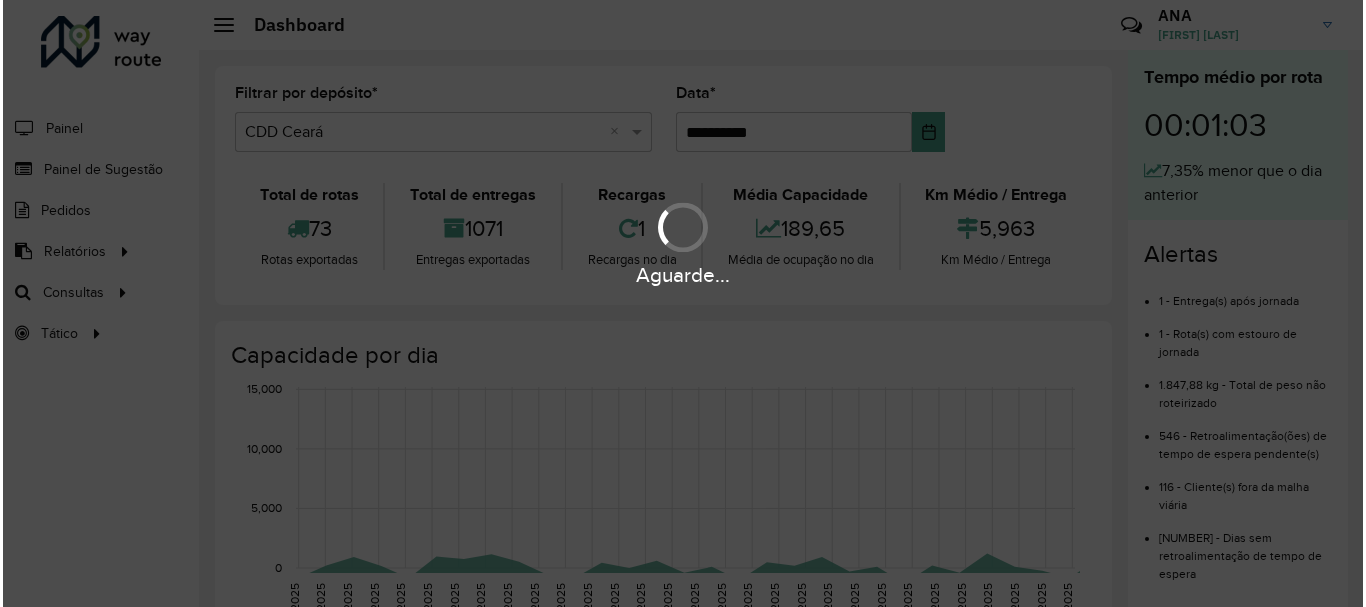 scroll, scrollTop: 0, scrollLeft: 0, axis: both 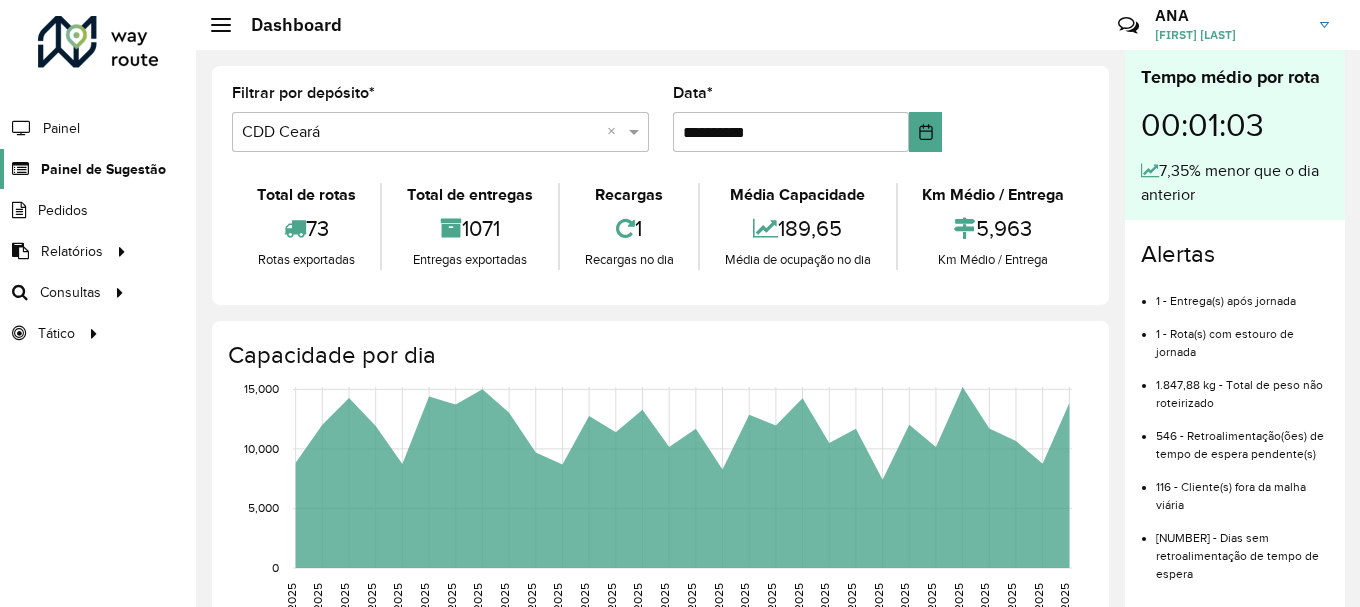 click on "Painel de Sugestão" 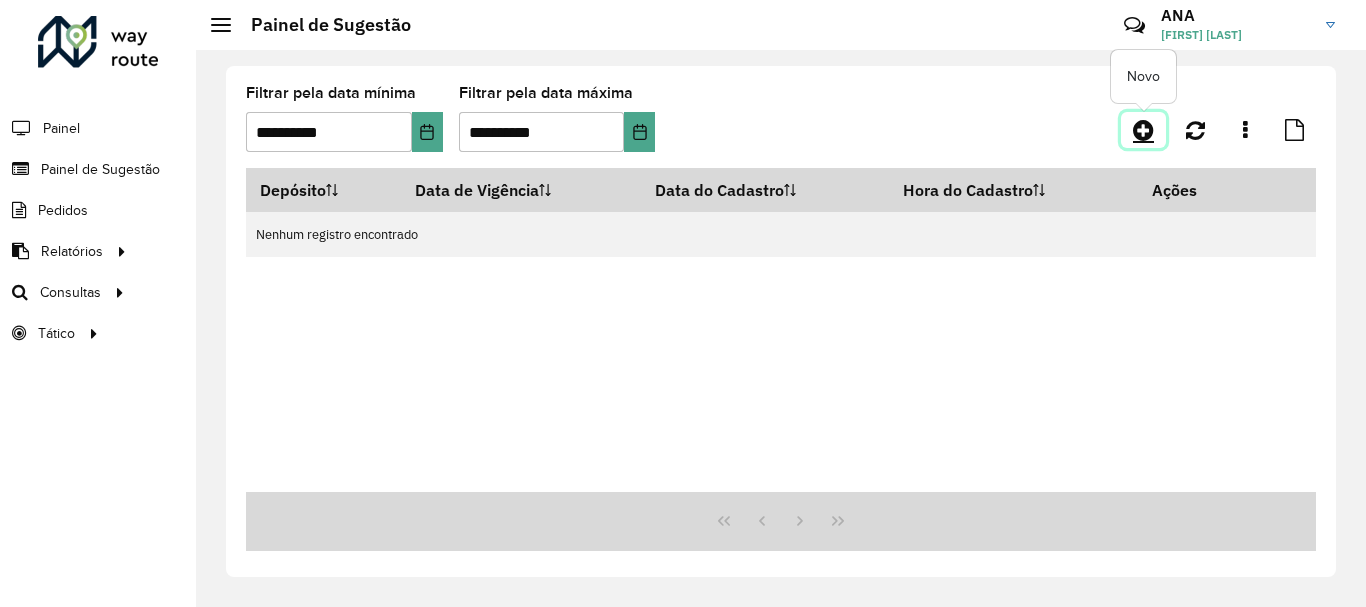 click 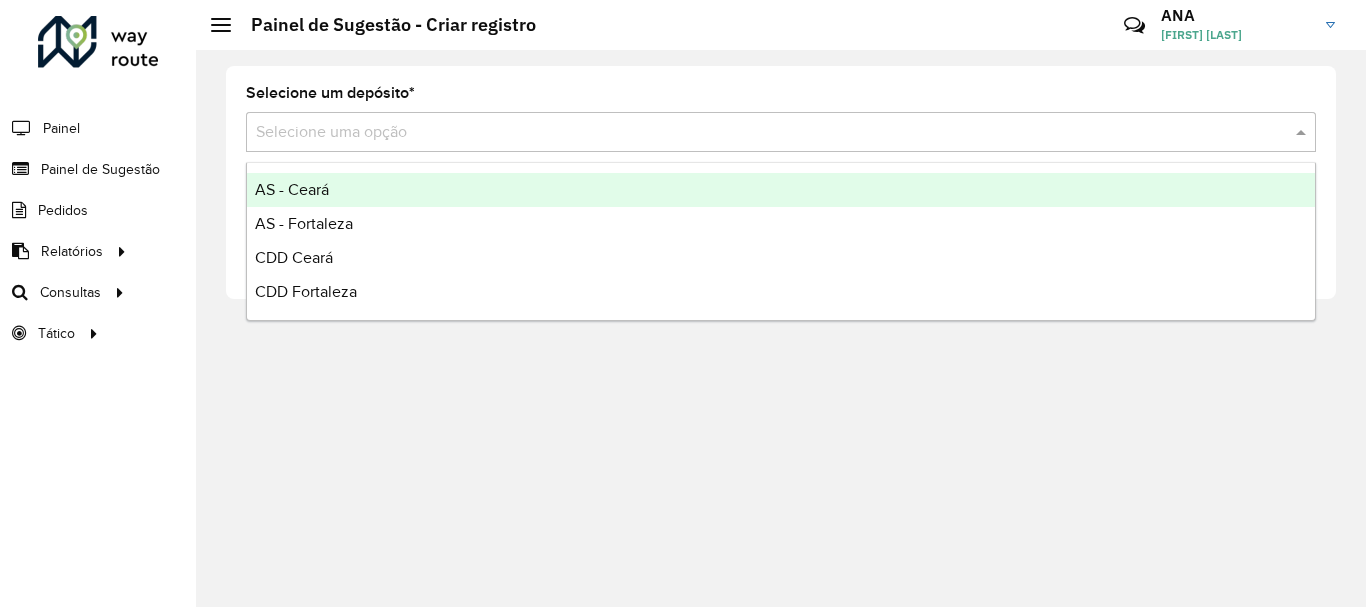 click at bounding box center (761, 133) 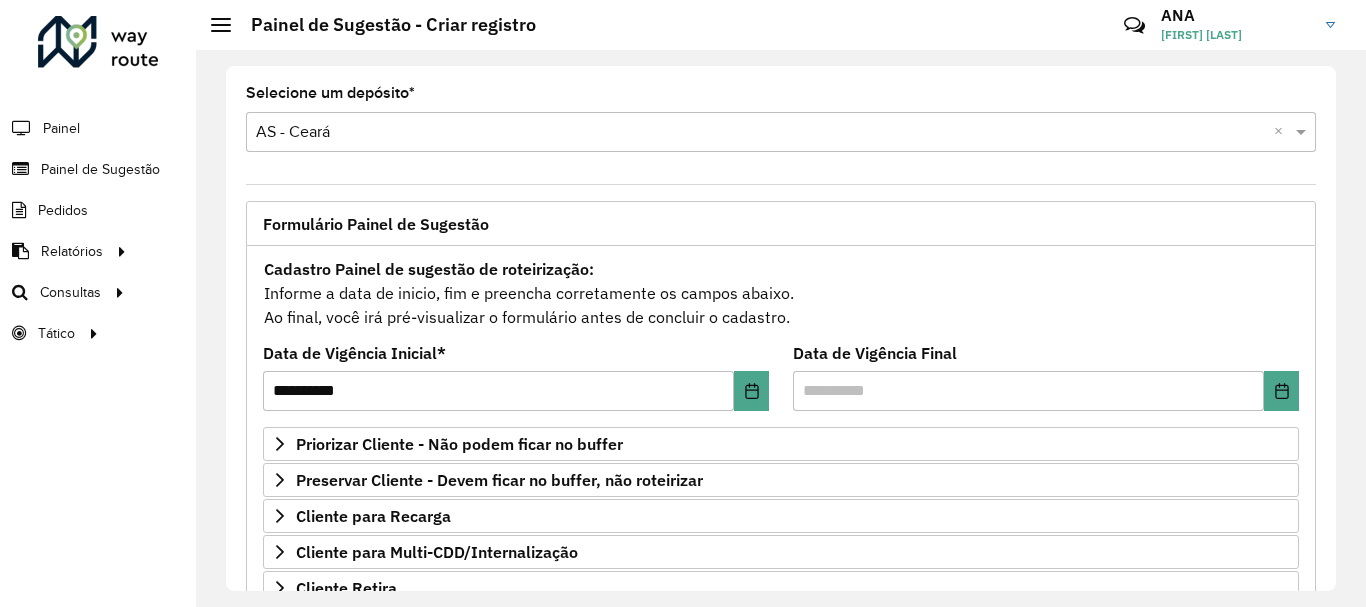 scroll, scrollTop: 100, scrollLeft: 0, axis: vertical 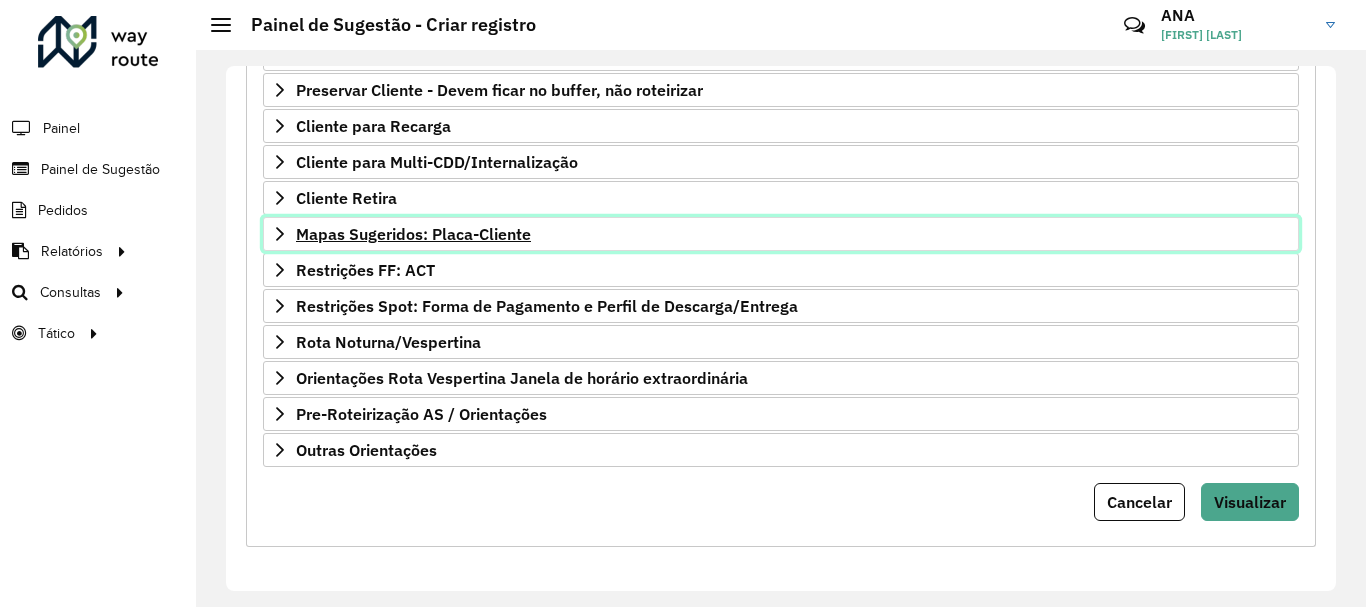 click on "Mapas Sugeridos: Placa-Cliente" at bounding box center [413, 234] 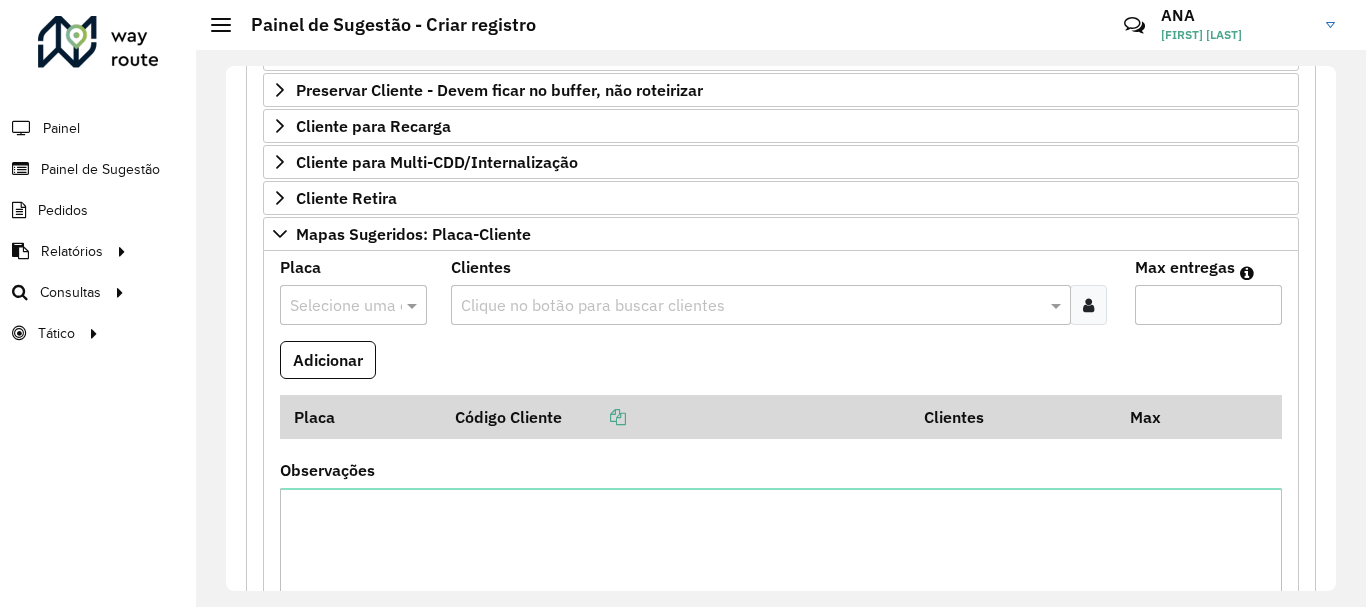 click on "Selecione uma opção" at bounding box center [353, 305] 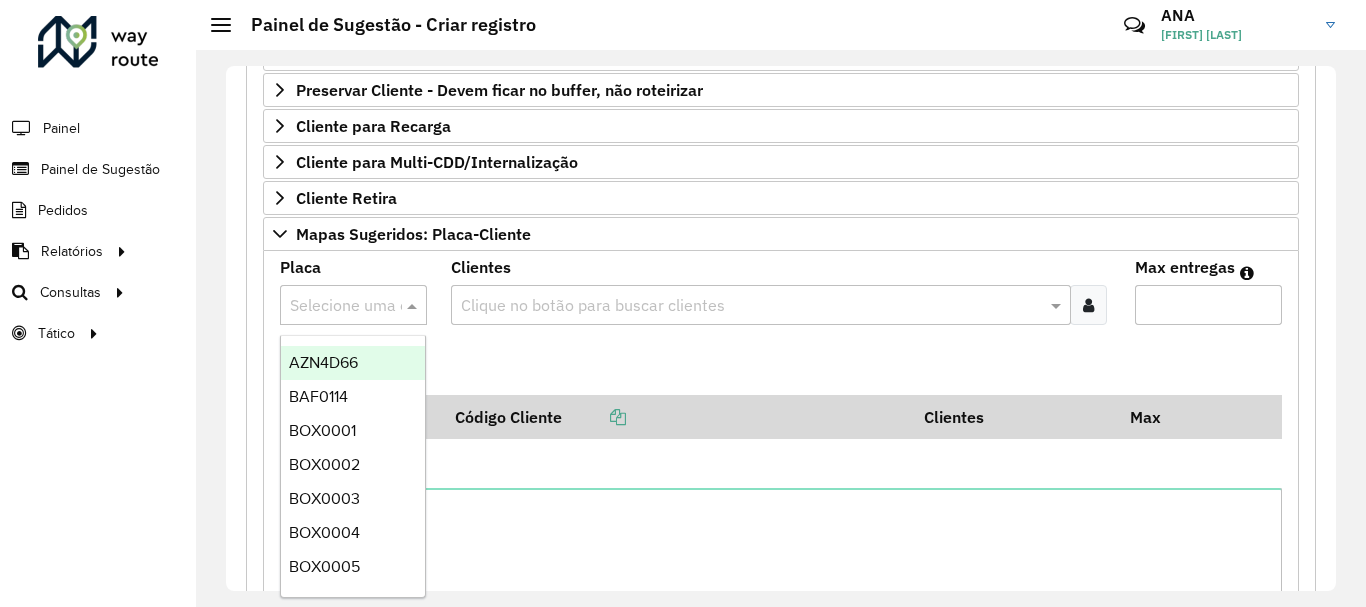 paste on "*******" 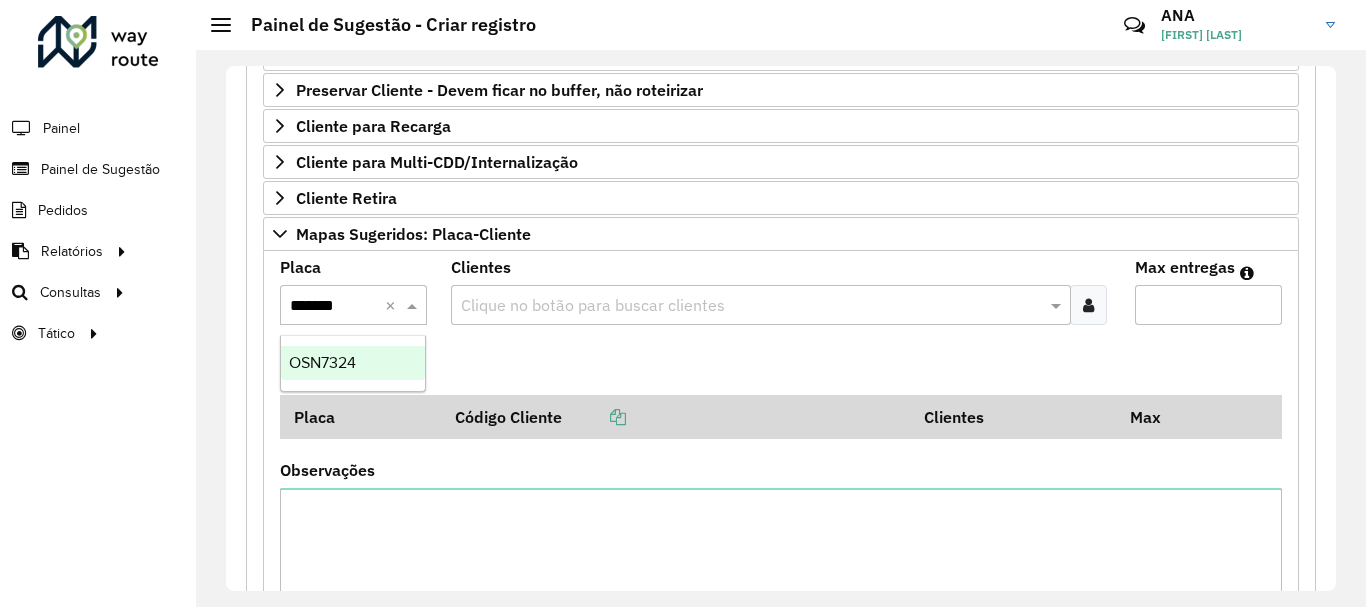 click on "OSN7324" at bounding box center (322, 362) 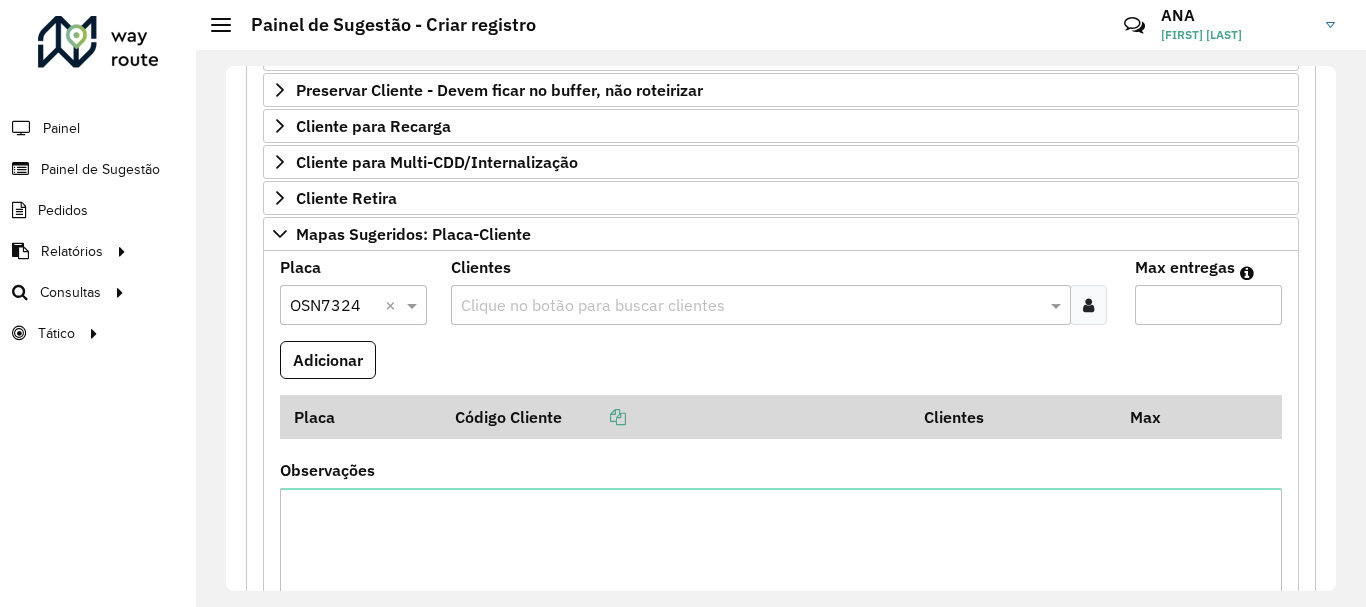 click at bounding box center (751, 306) 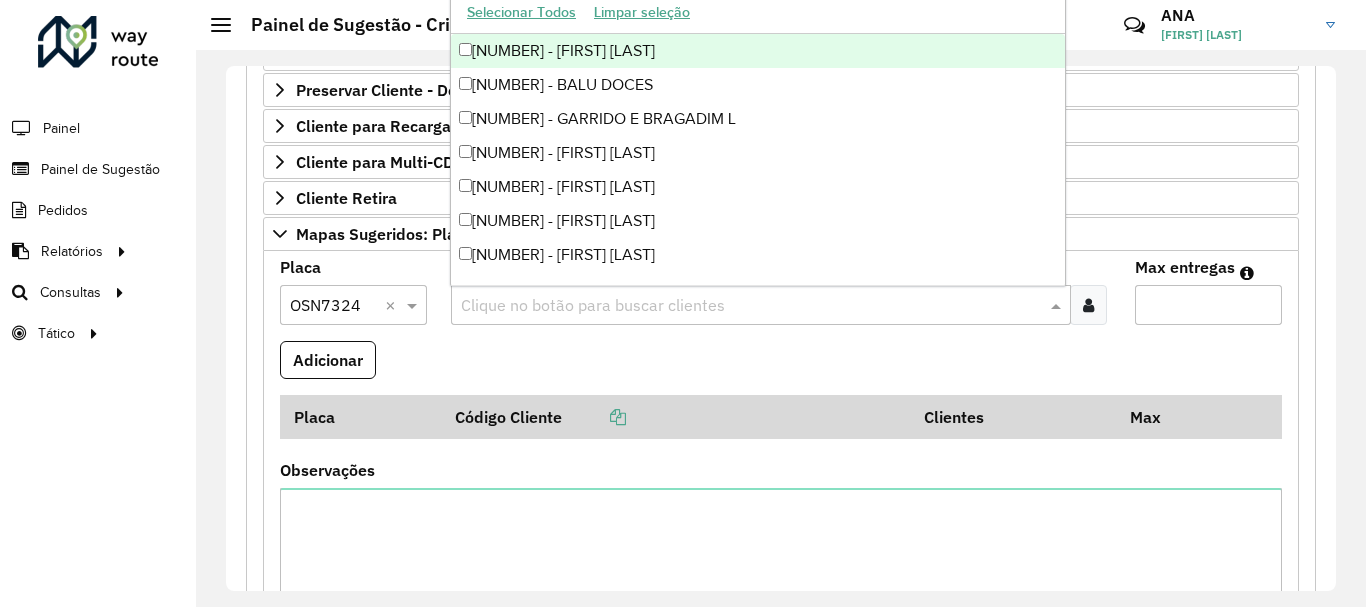 paste on "*****" 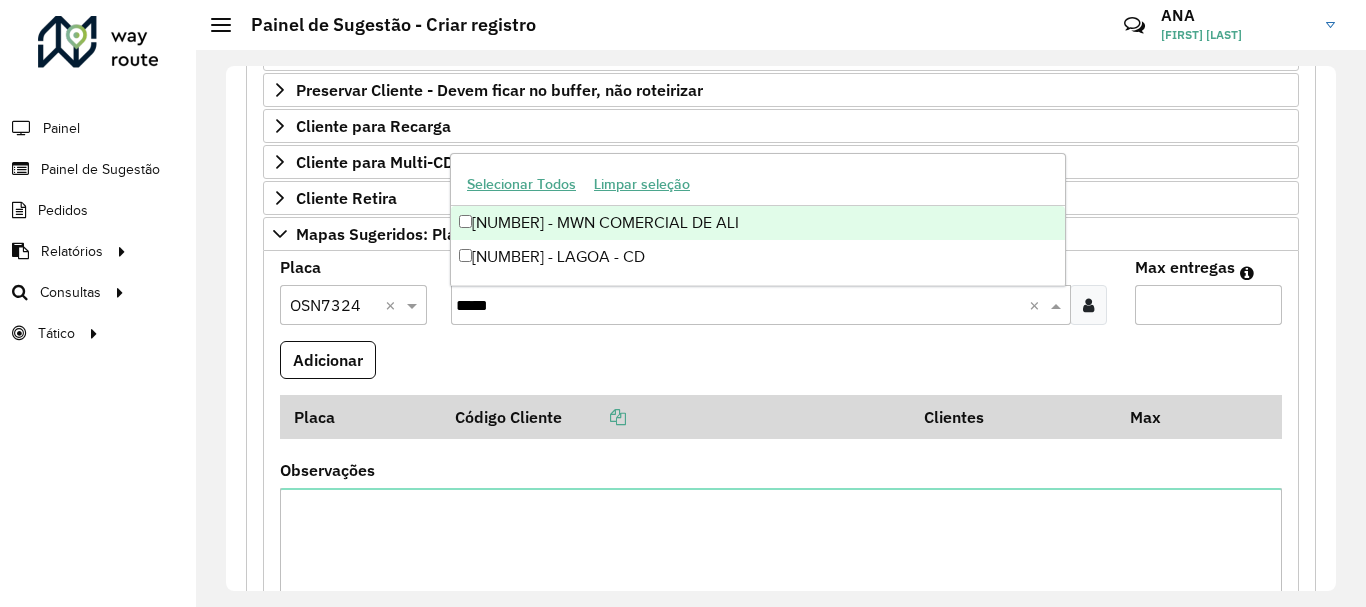 type on "*****" 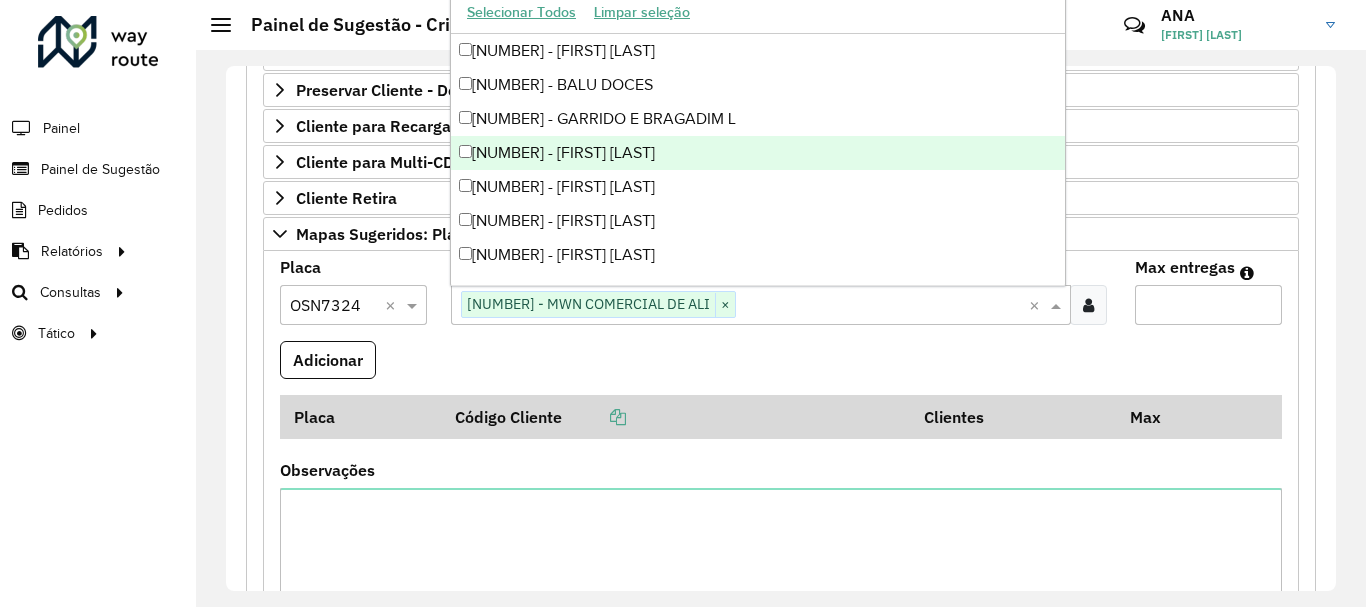 click on "Max entregas" at bounding box center [1208, 305] 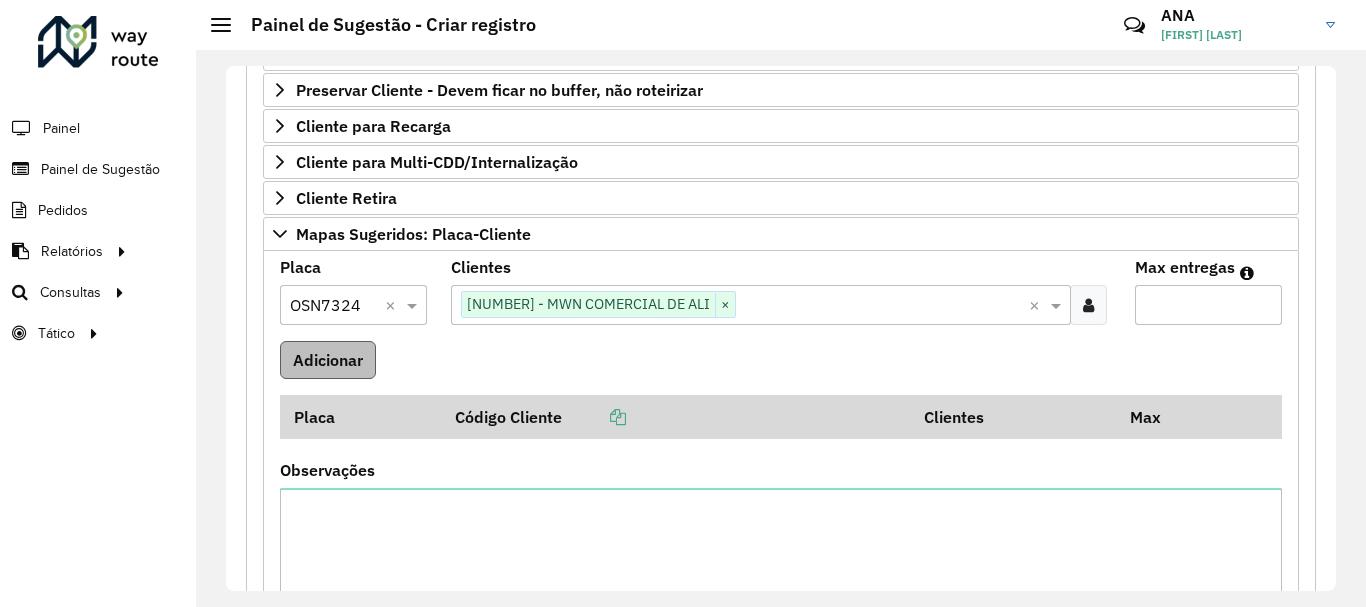 type on "*" 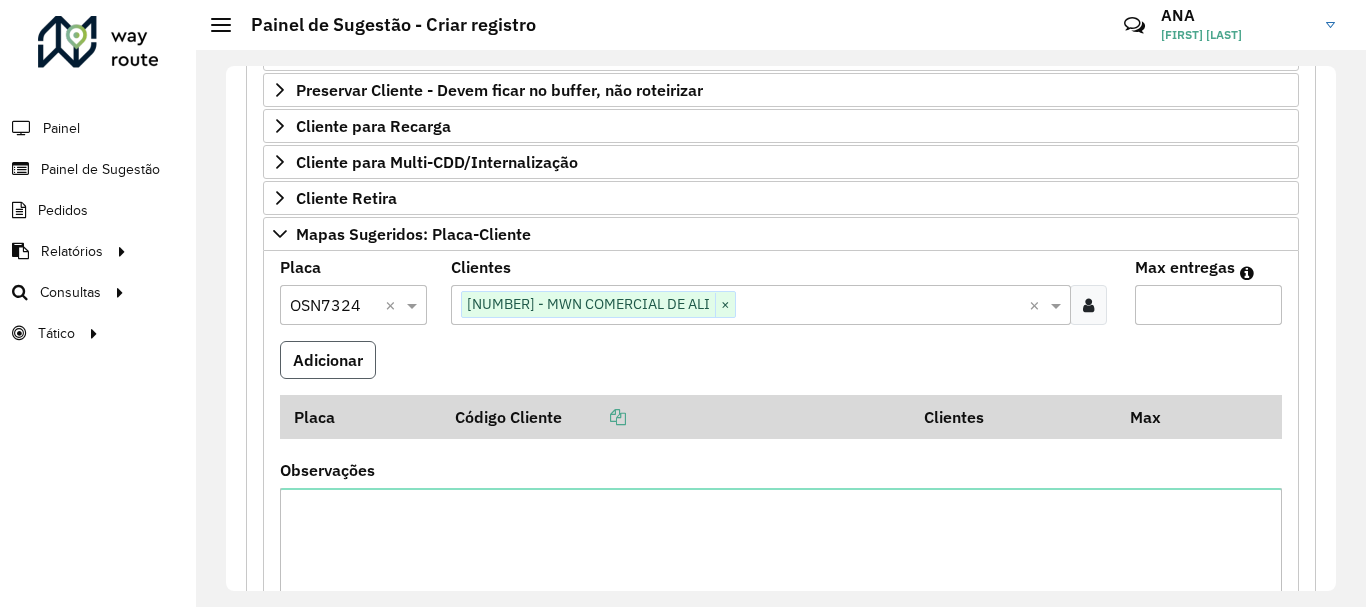click on "Adicionar" at bounding box center [328, 360] 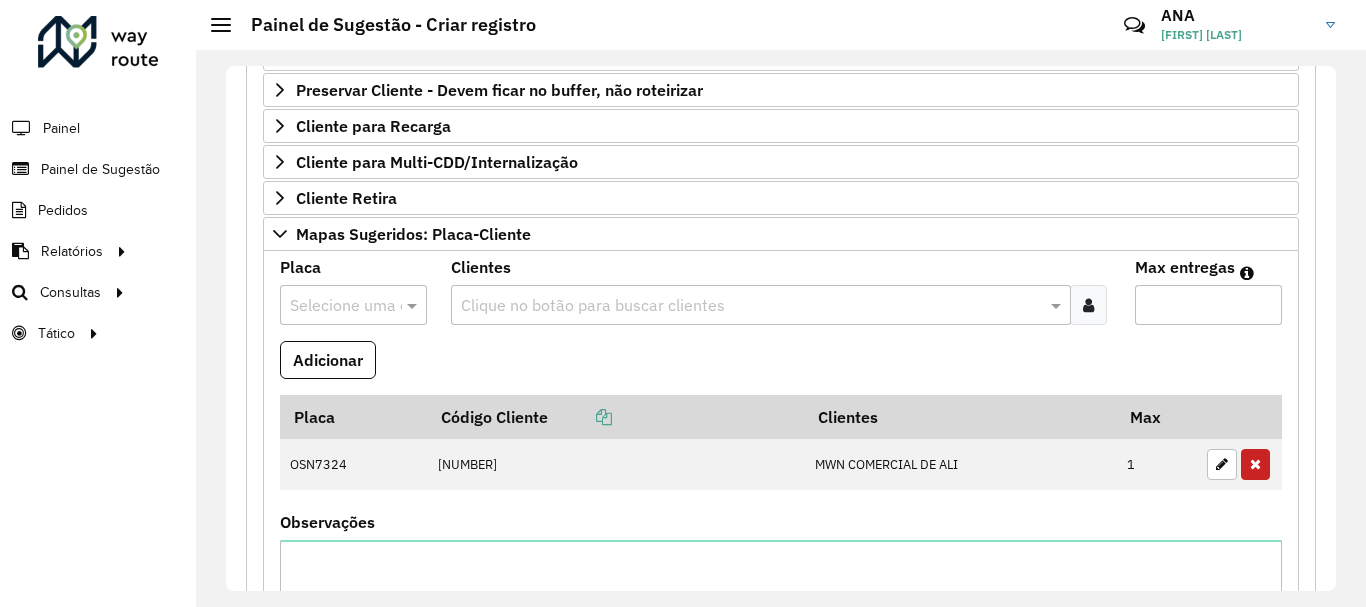 click at bounding box center (353, 305) 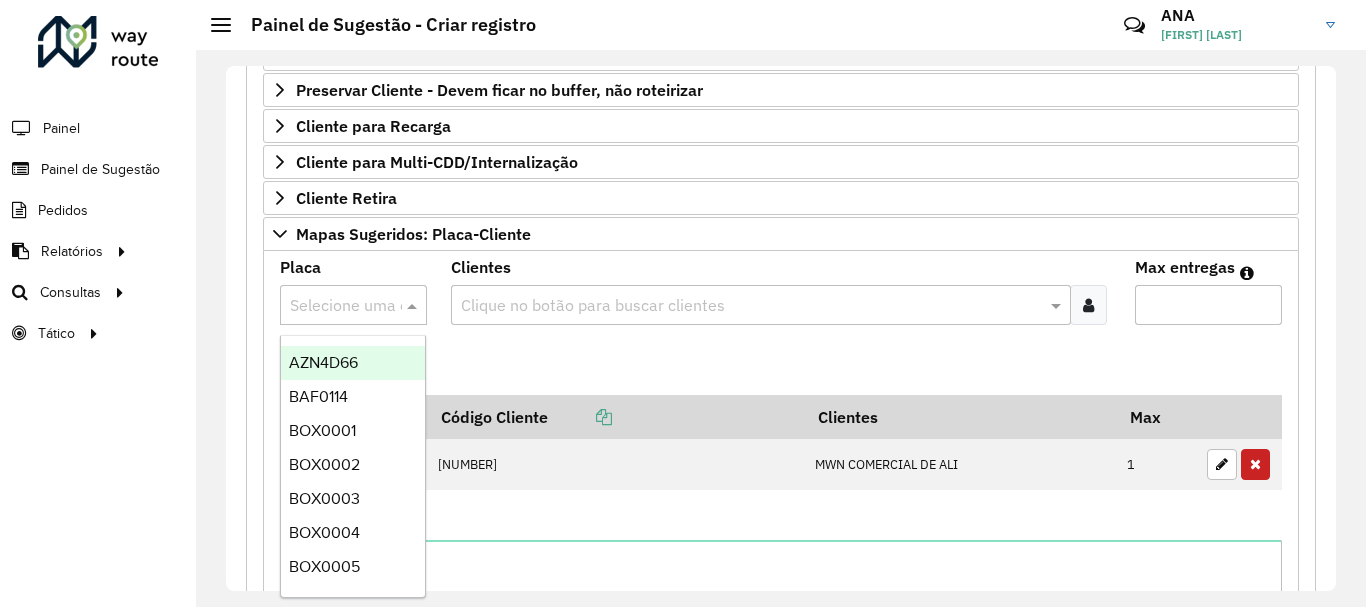 paste on "*******" 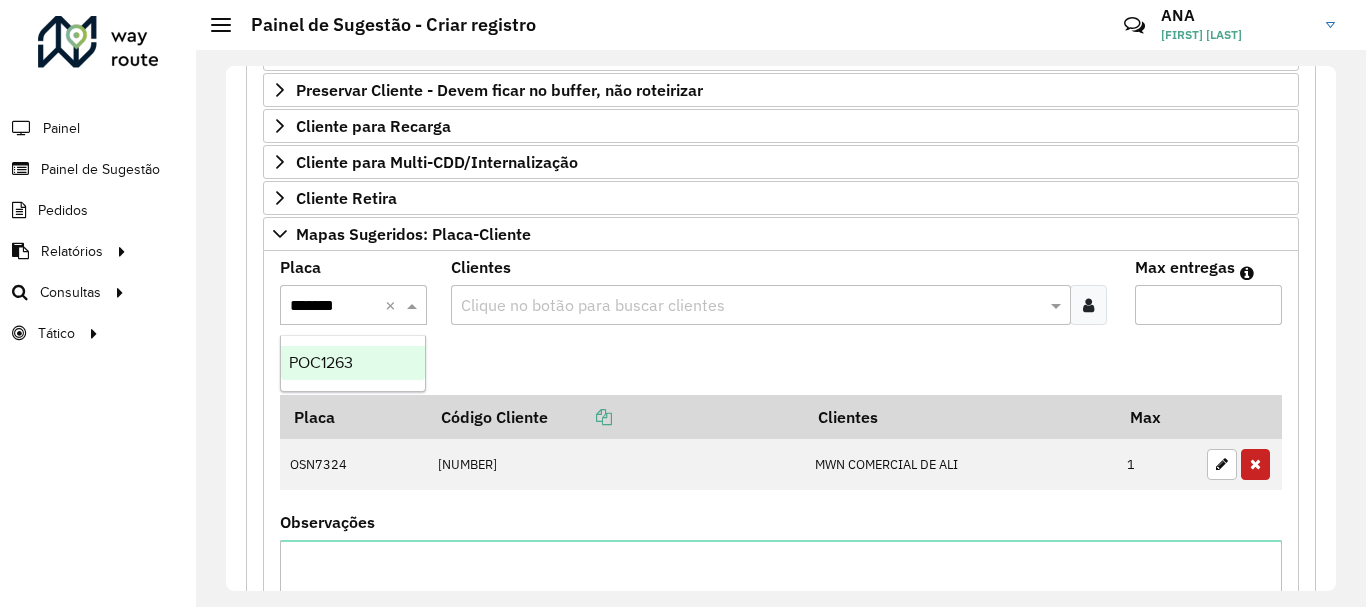 click on "POC1263" at bounding box center [321, 362] 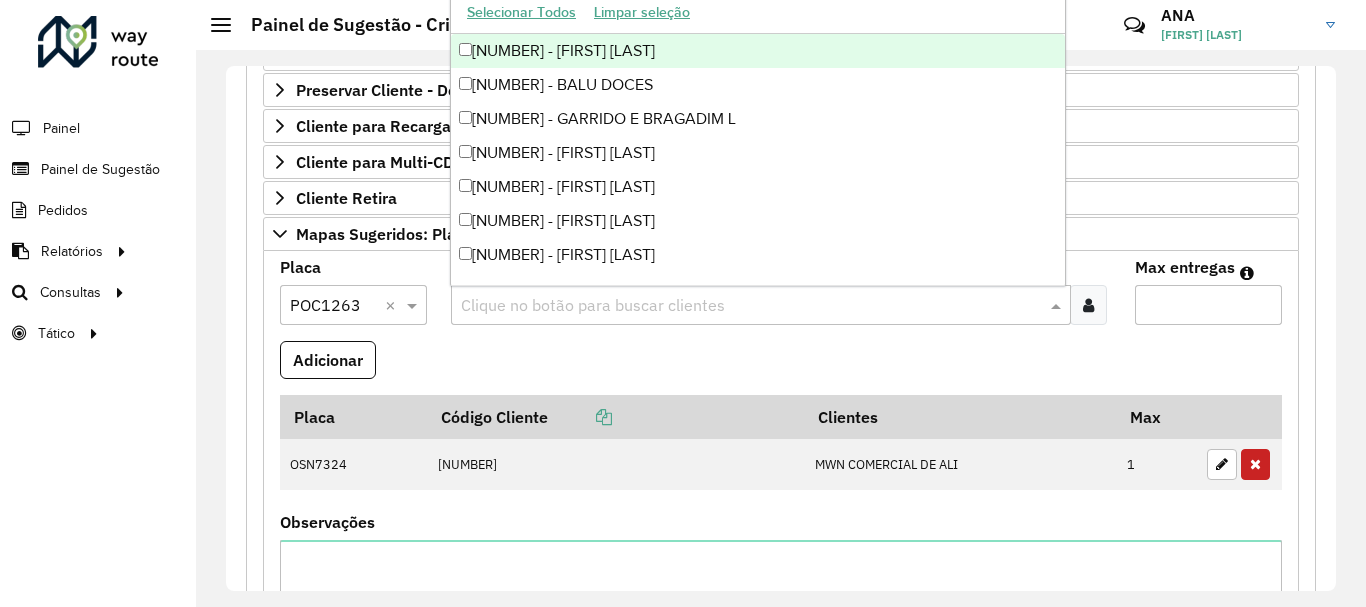 click at bounding box center [751, 306] 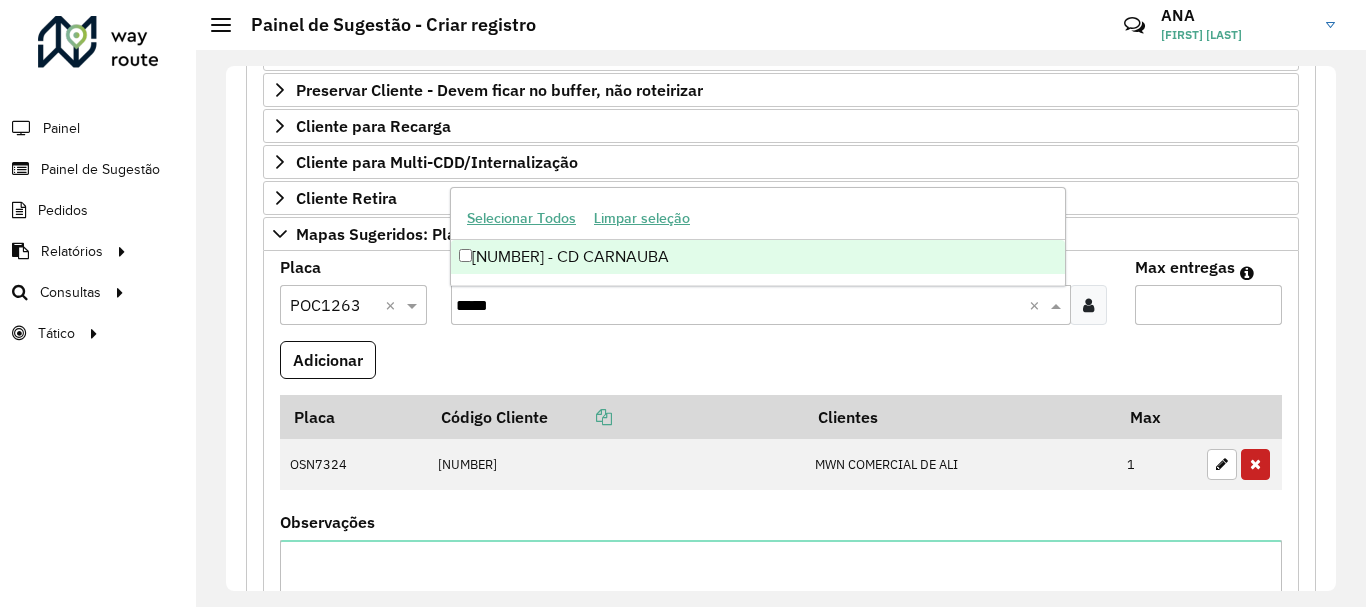 click on "[NUMBER] - CD CARNAUBA" at bounding box center (758, 257) 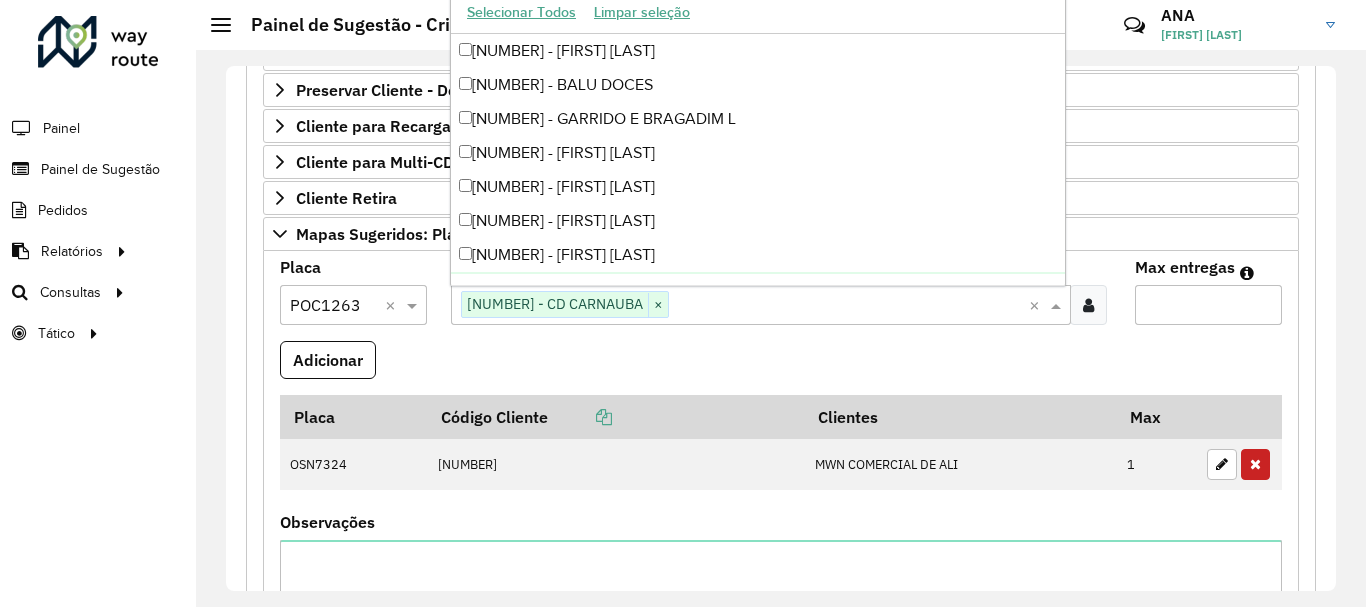 click on "Max entregas" at bounding box center [1208, 305] 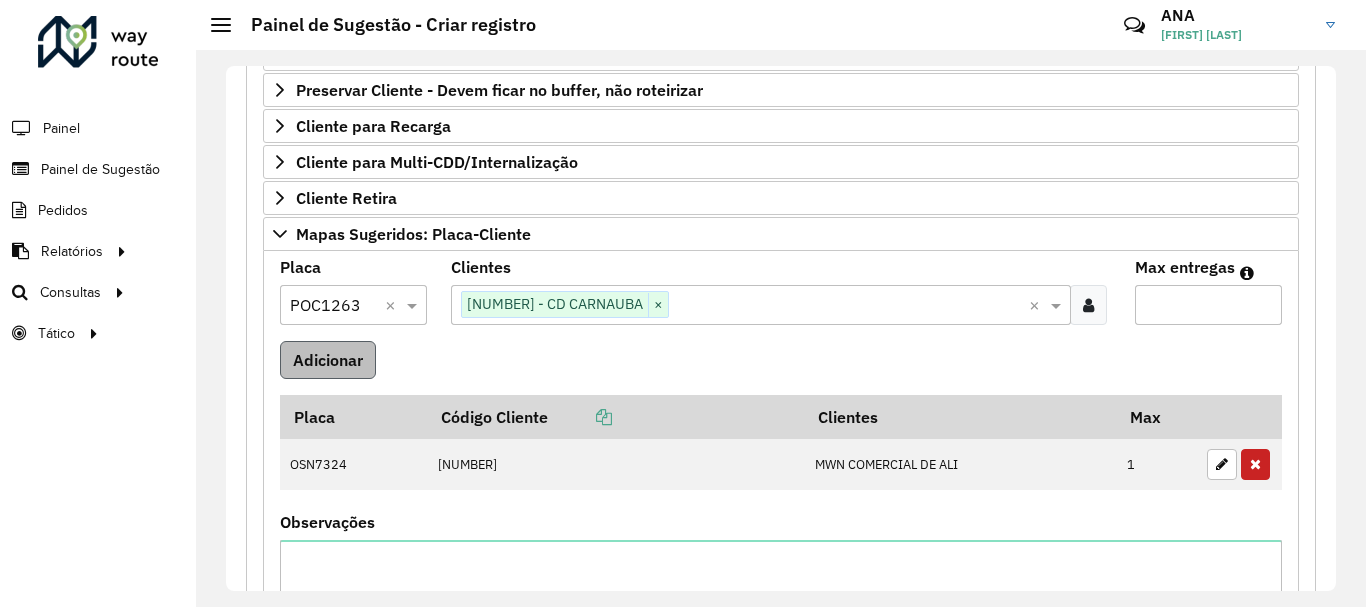 type on "*" 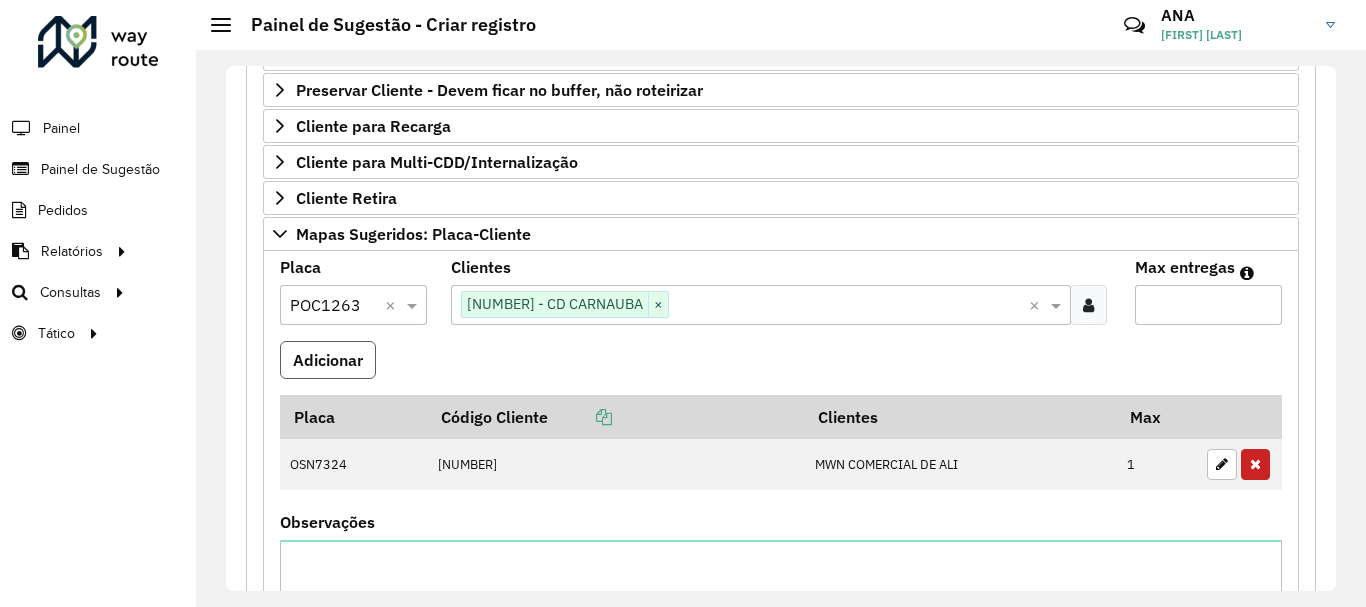 click on "Adicionar" at bounding box center [328, 360] 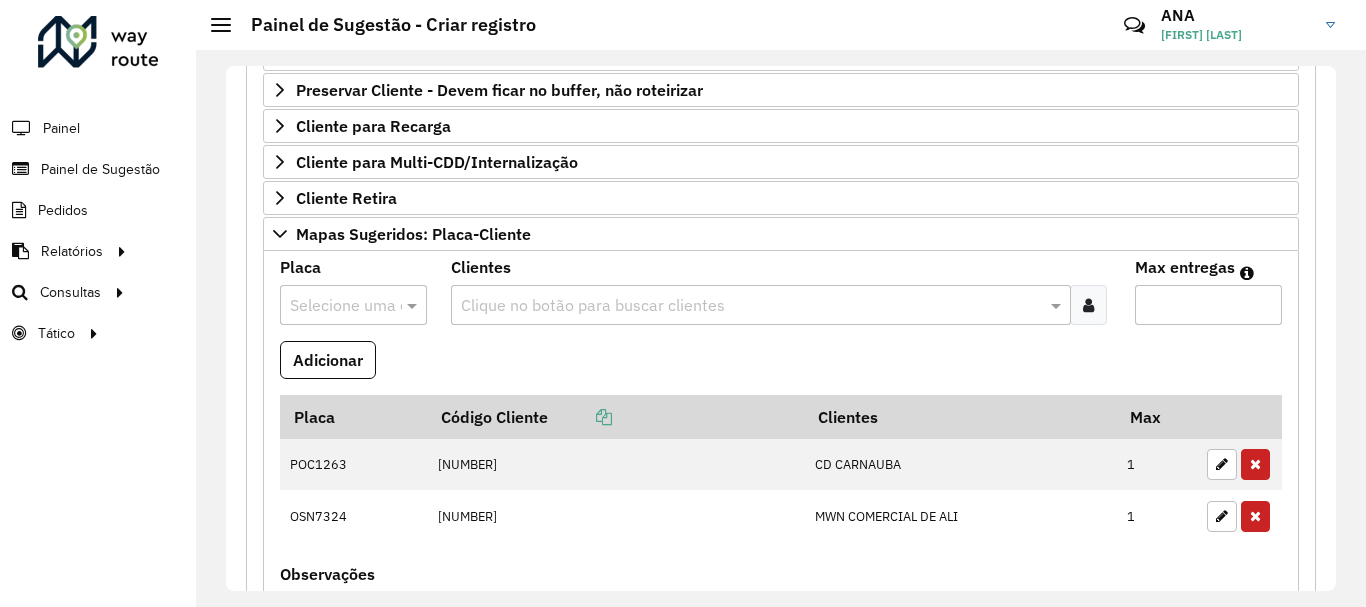 click at bounding box center [353, 305] 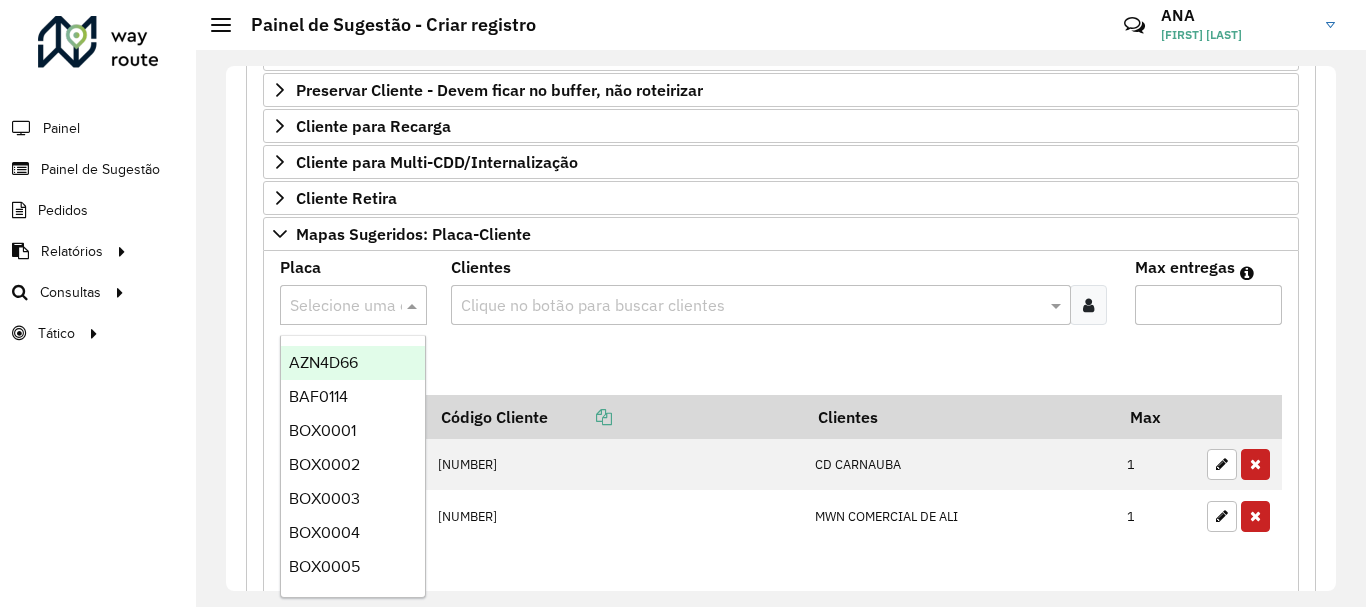 paste on "*******" 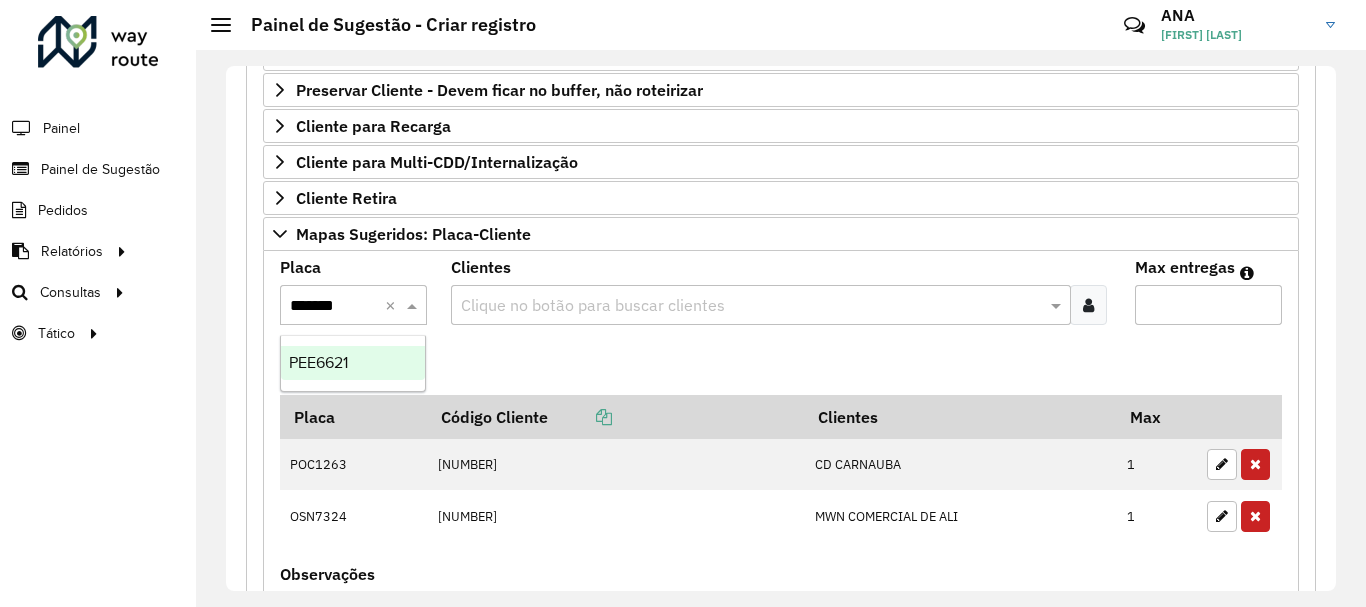 click on "PEE6621" at bounding box center [353, 363] 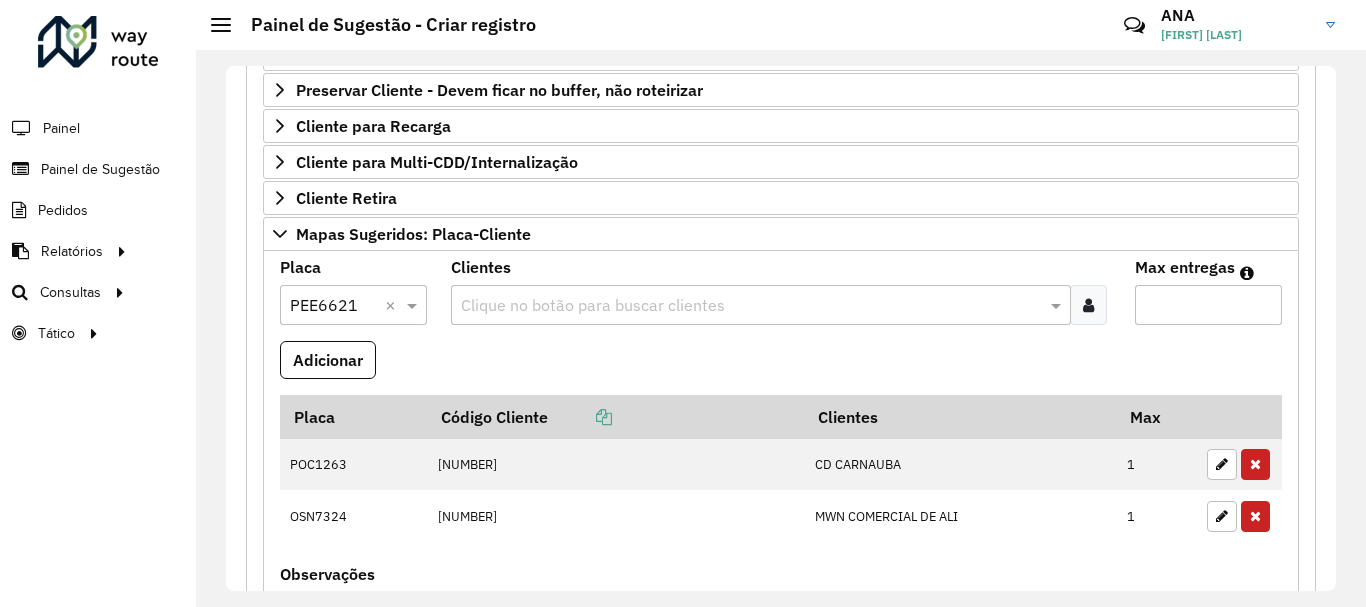 click at bounding box center (751, 306) 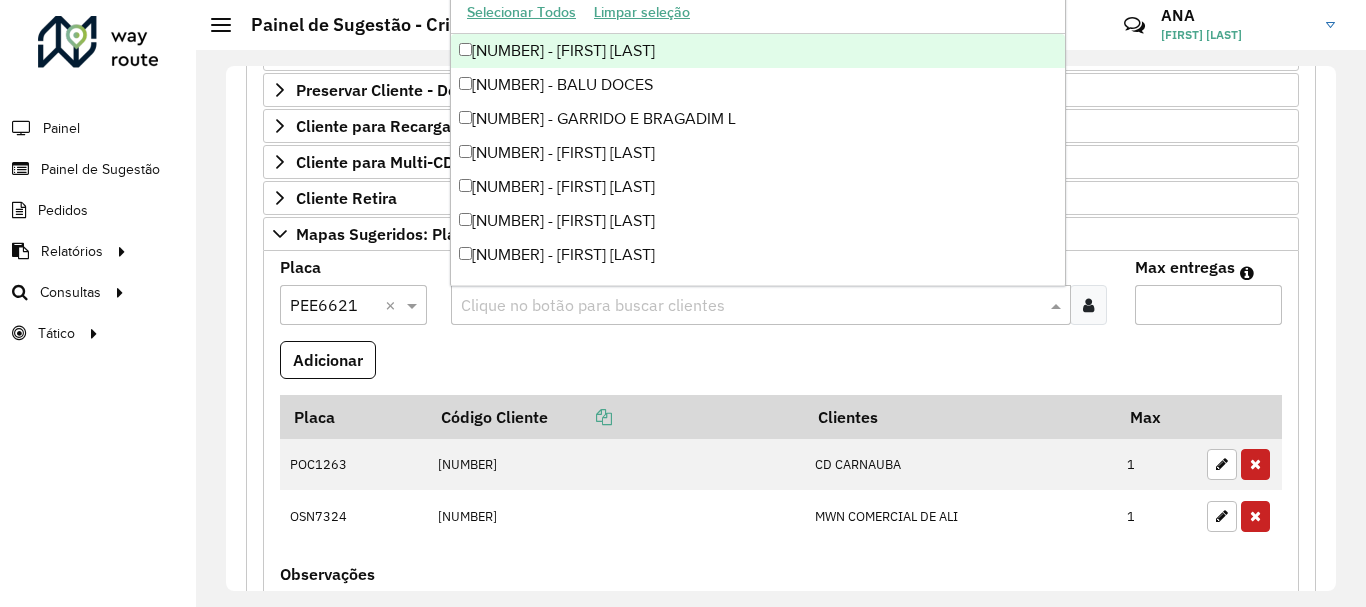 paste on "*****" 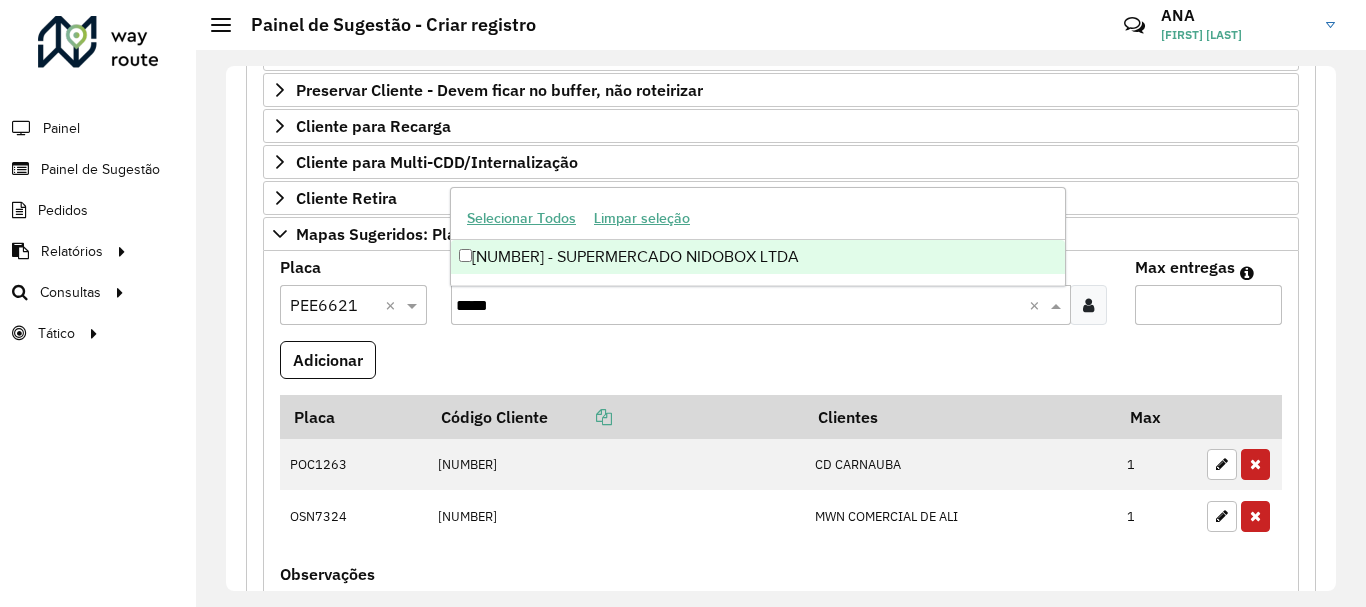 type on "*****" 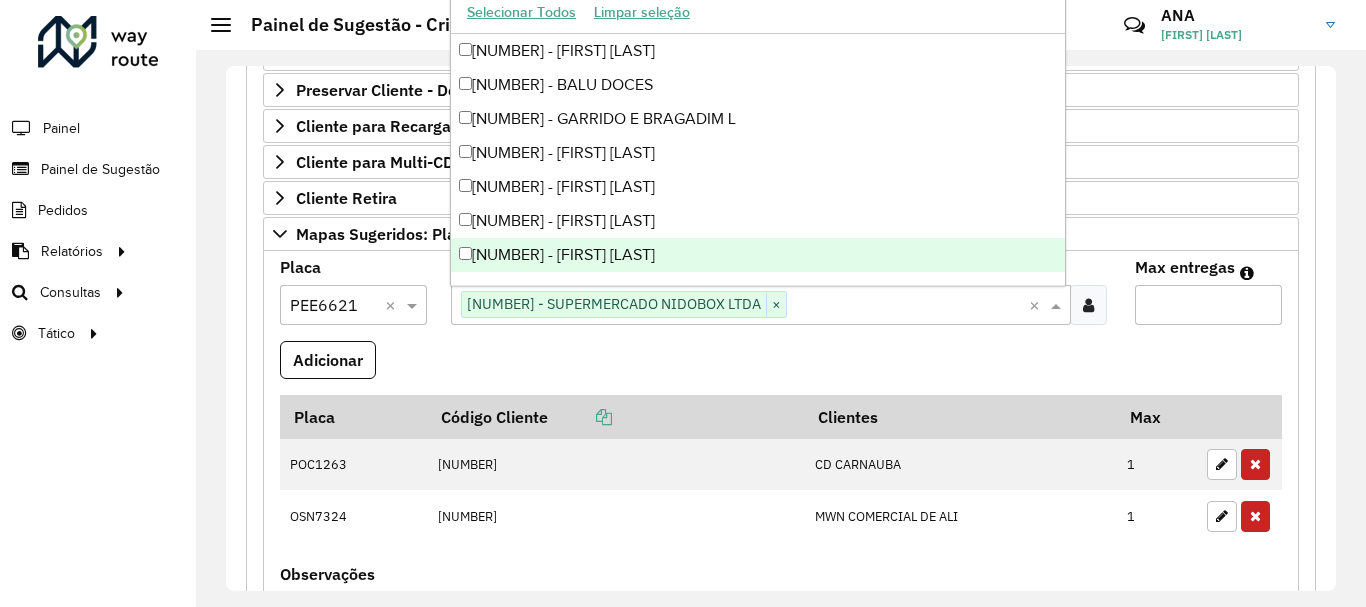 click on "Max entregas" at bounding box center [1208, 305] 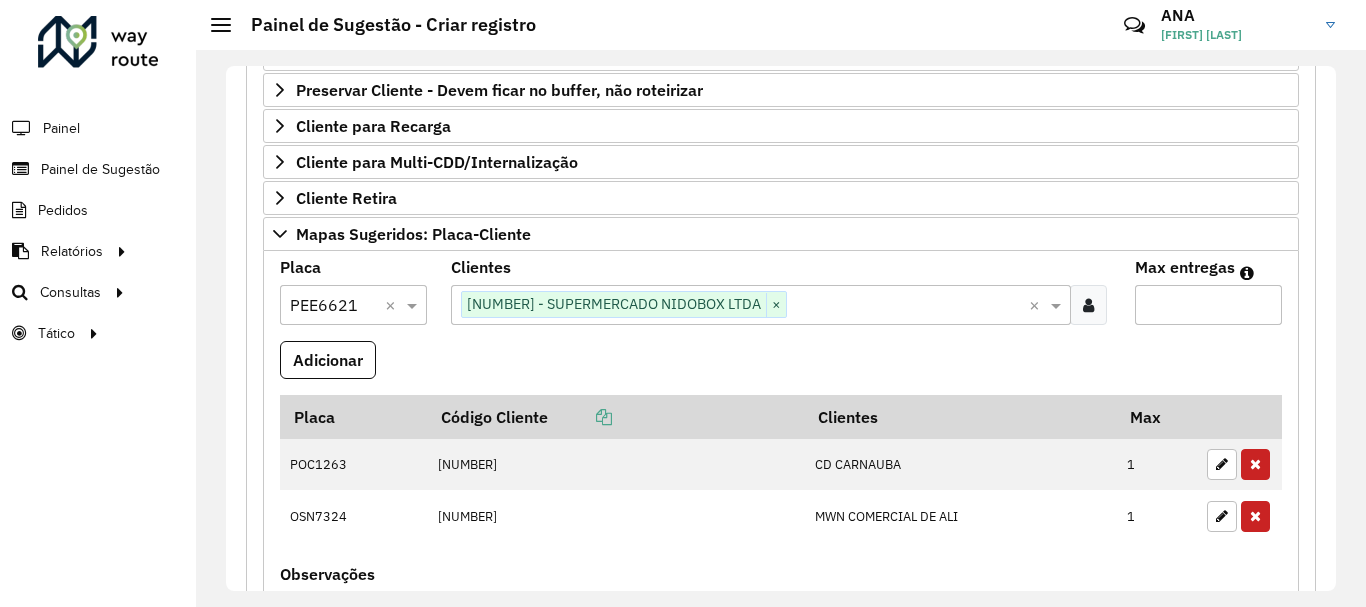 click on "Max entregas" at bounding box center (1208, 305) 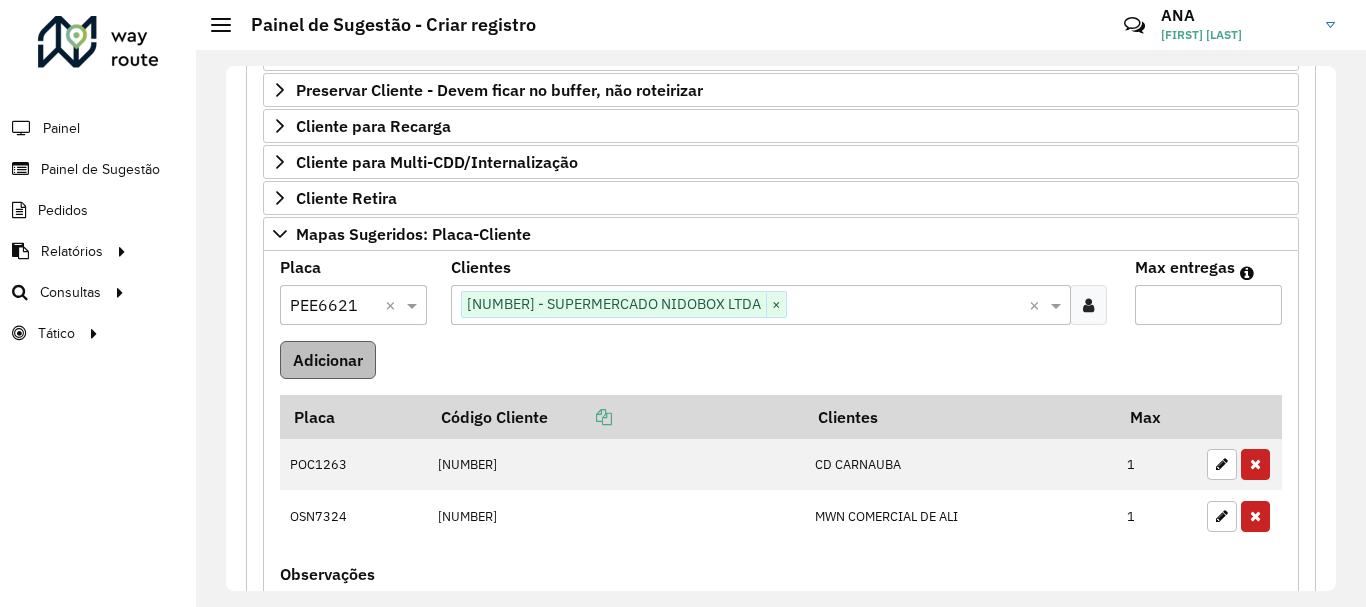 type on "*" 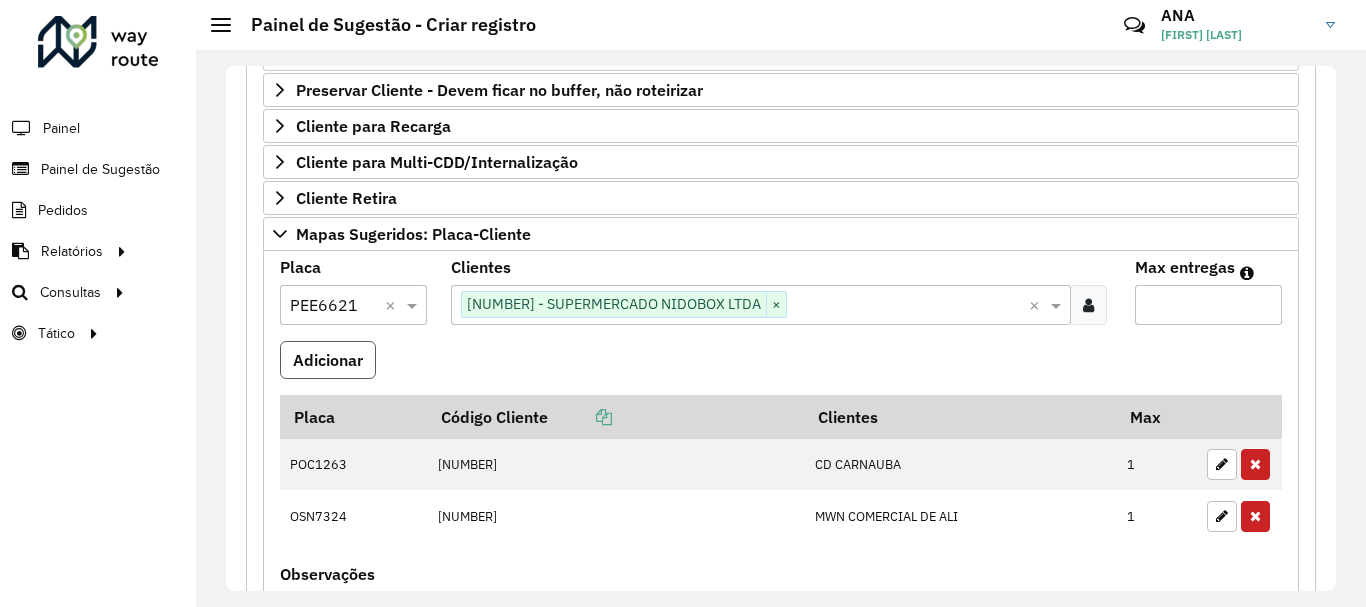 click on "Adicionar" at bounding box center [328, 360] 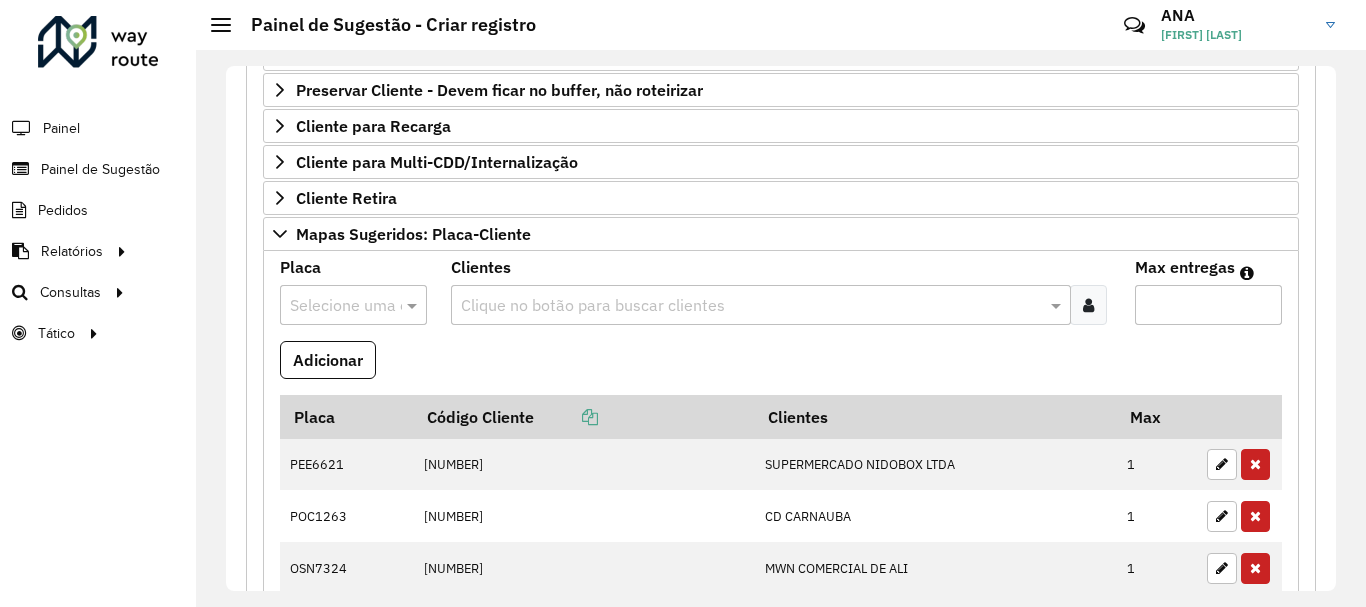click at bounding box center [353, 305] 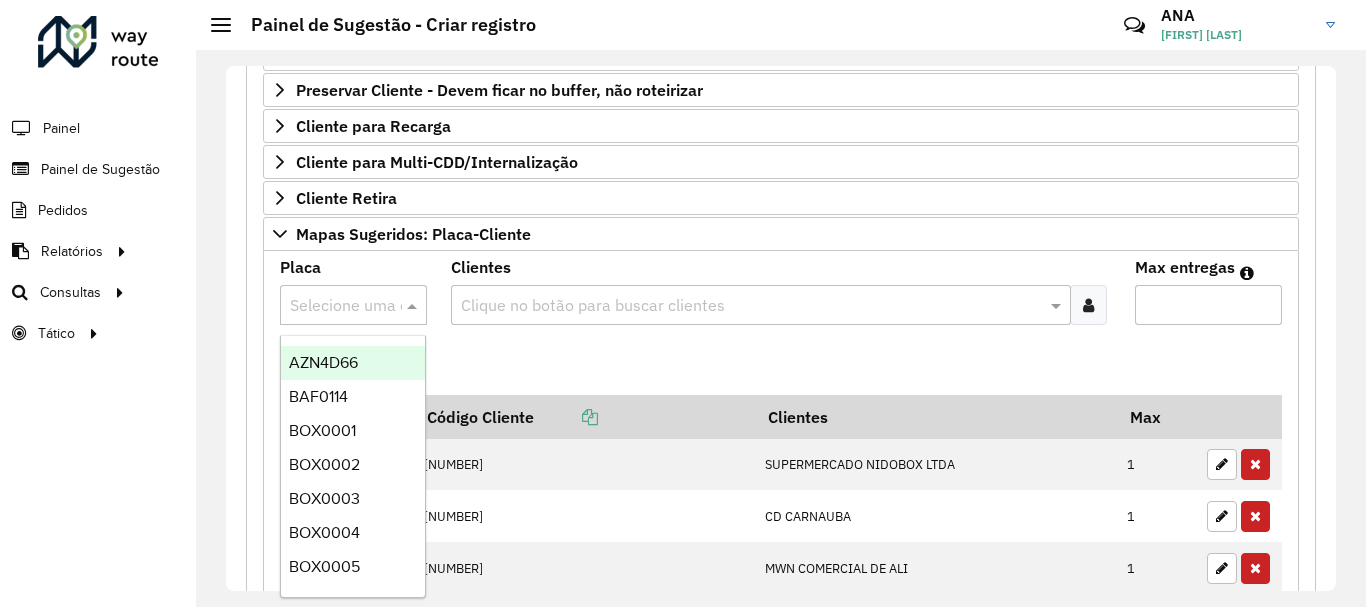 paste on "*******" 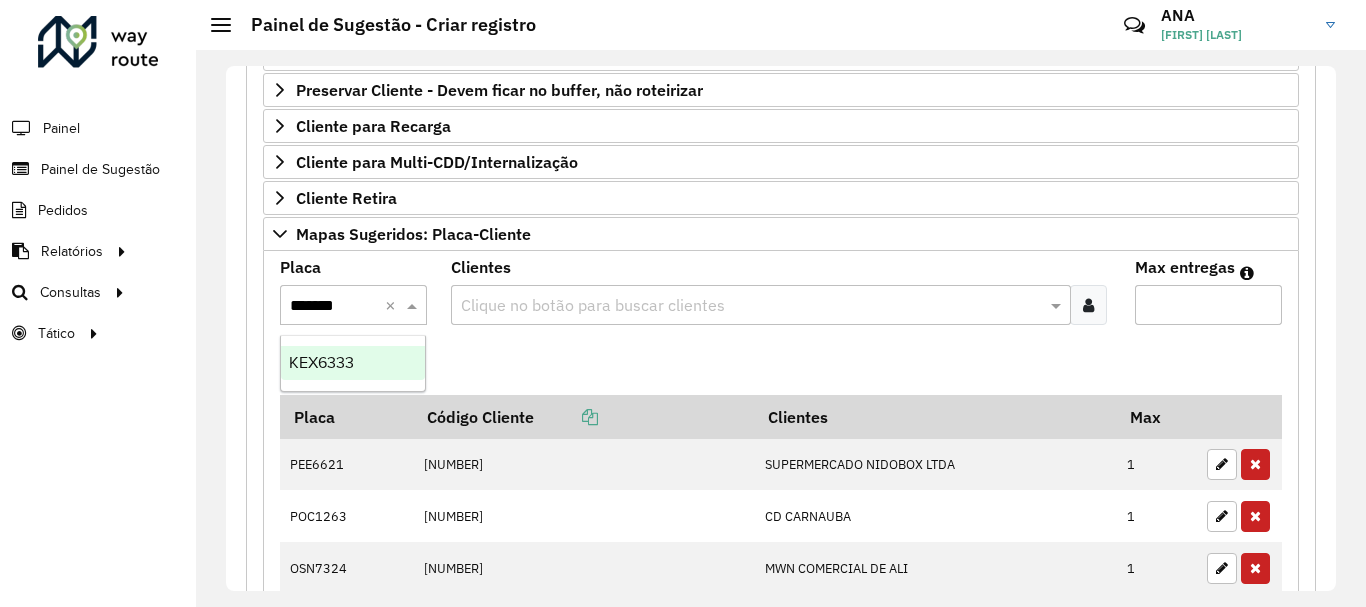 type on "*******" 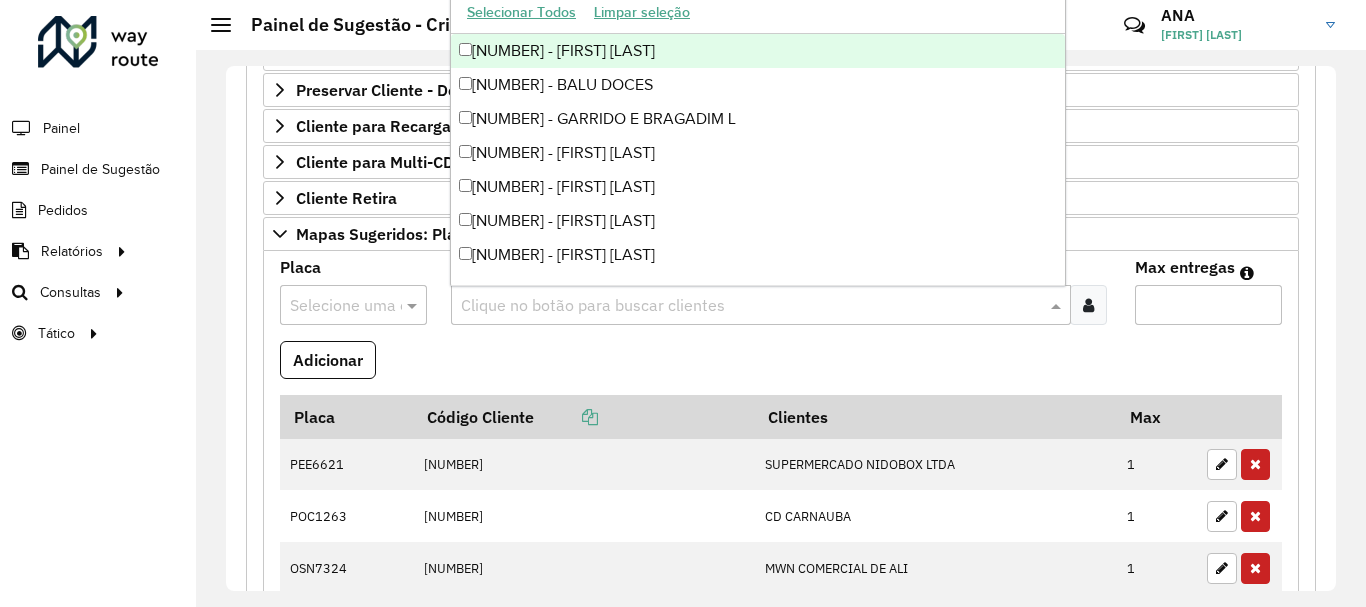 paste on "*****" 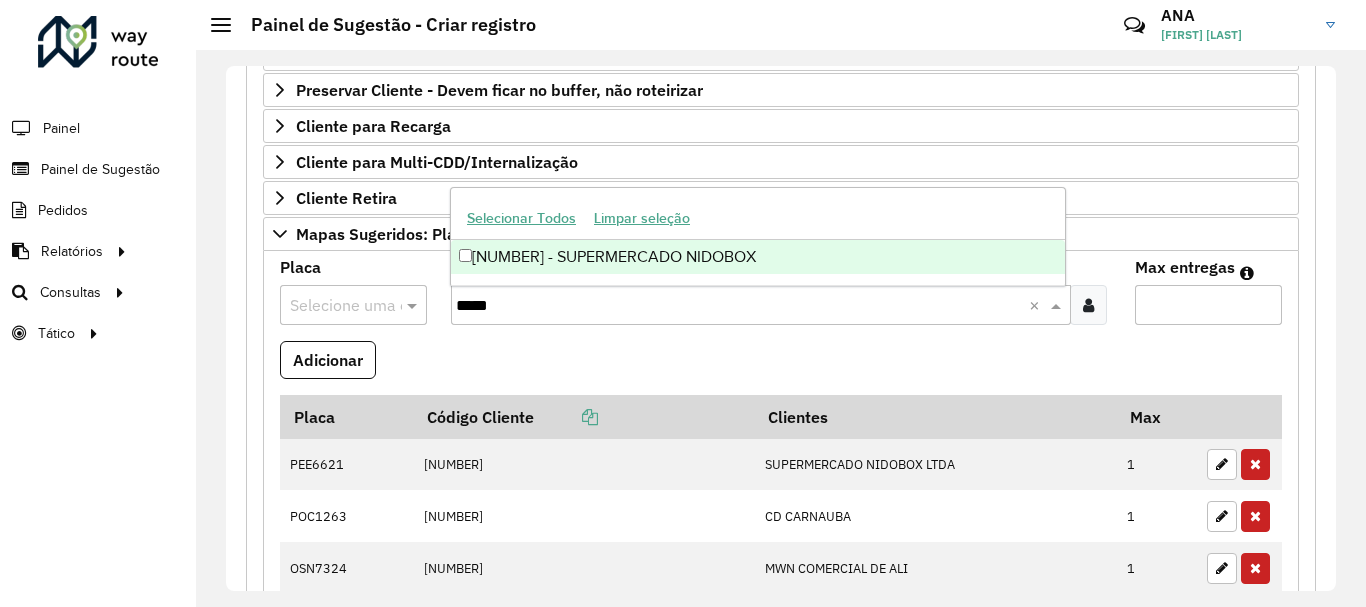 type on "*****" 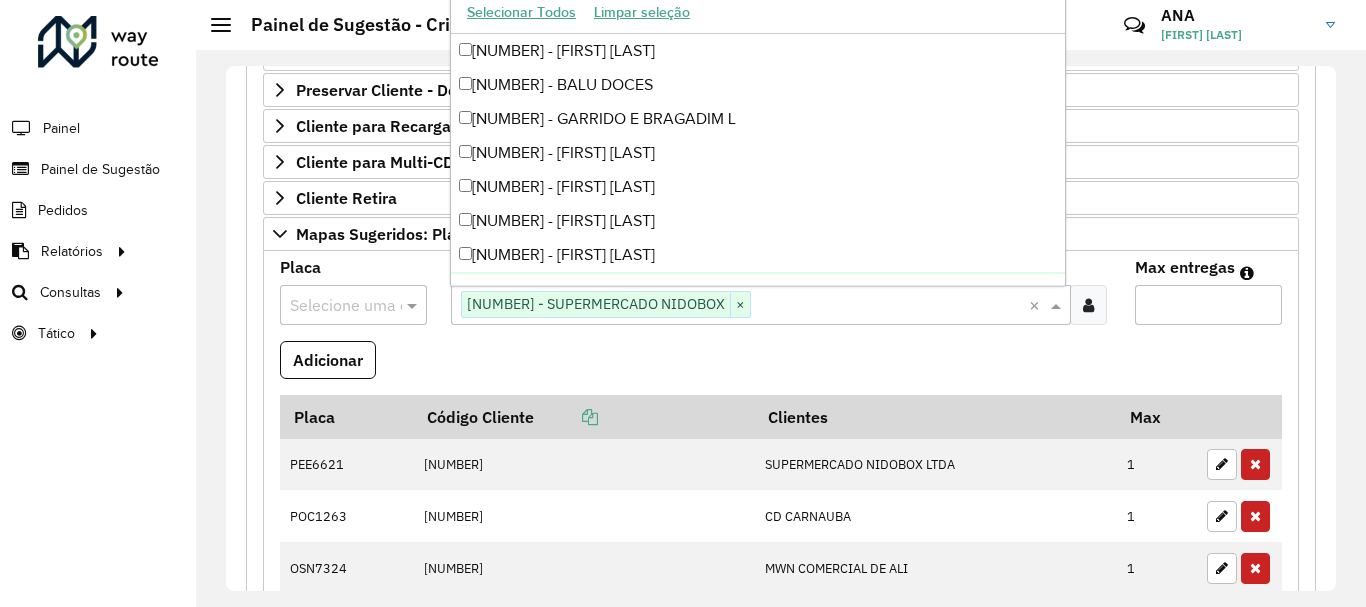 click on "Max entregas" at bounding box center (1208, 305) 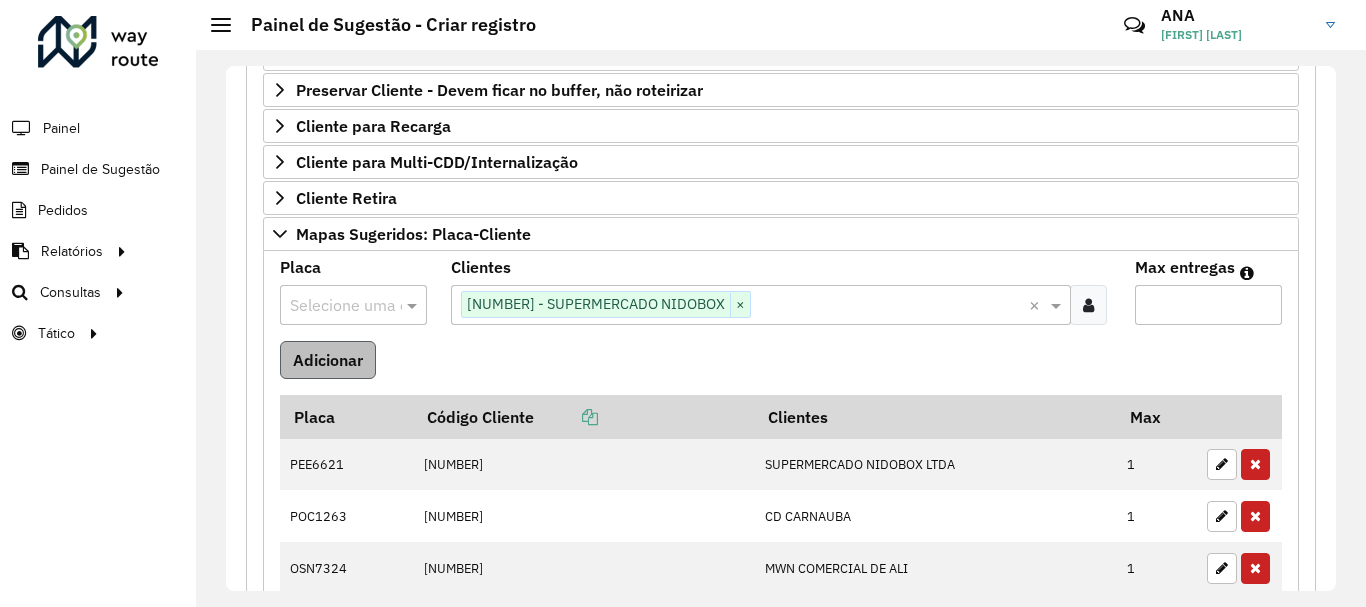 type on "*" 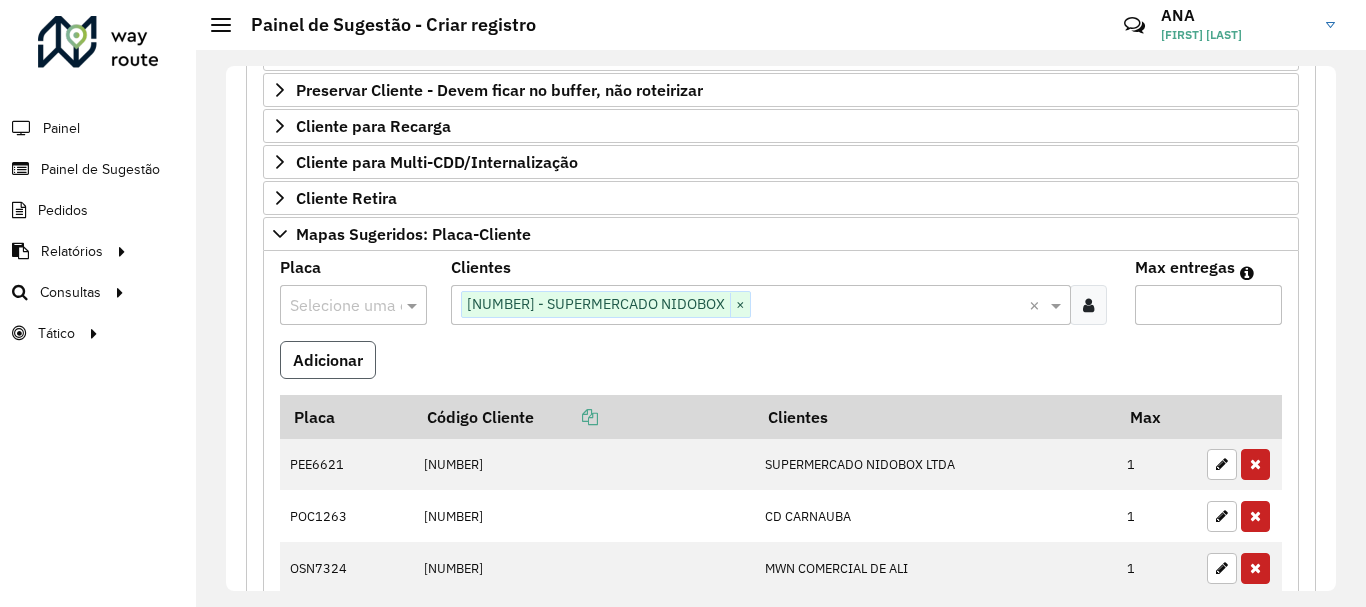 click on "Adicionar" at bounding box center (328, 360) 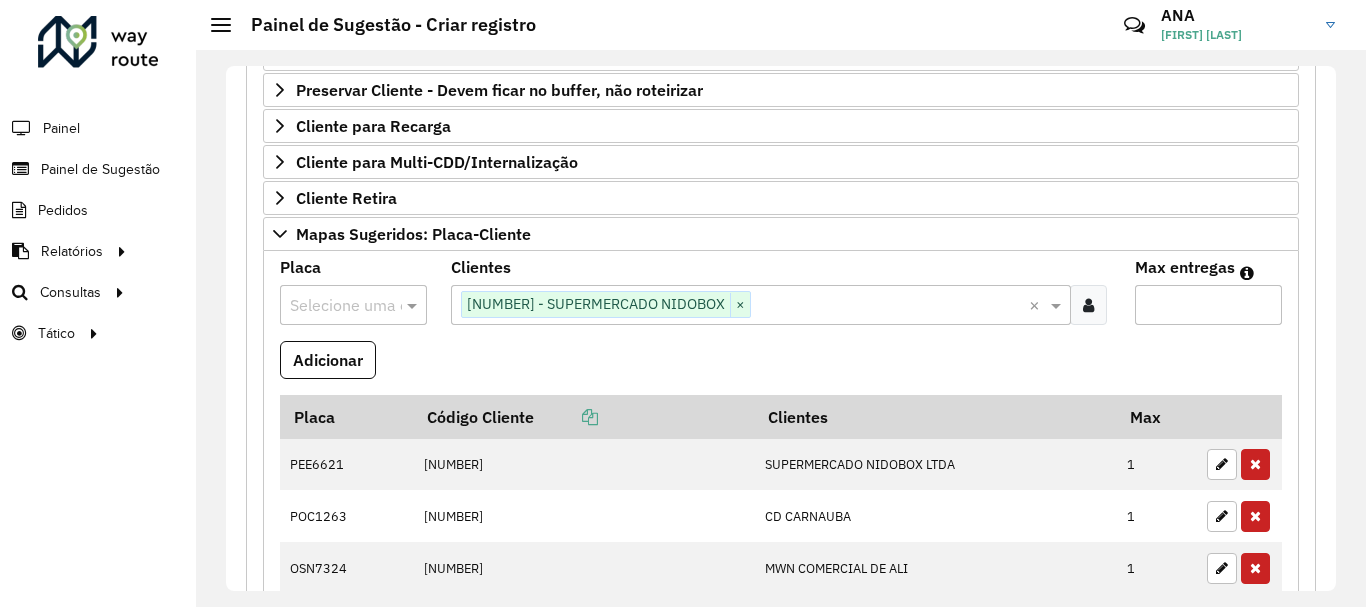 click on "Selecione uma opção" at bounding box center (353, 305) 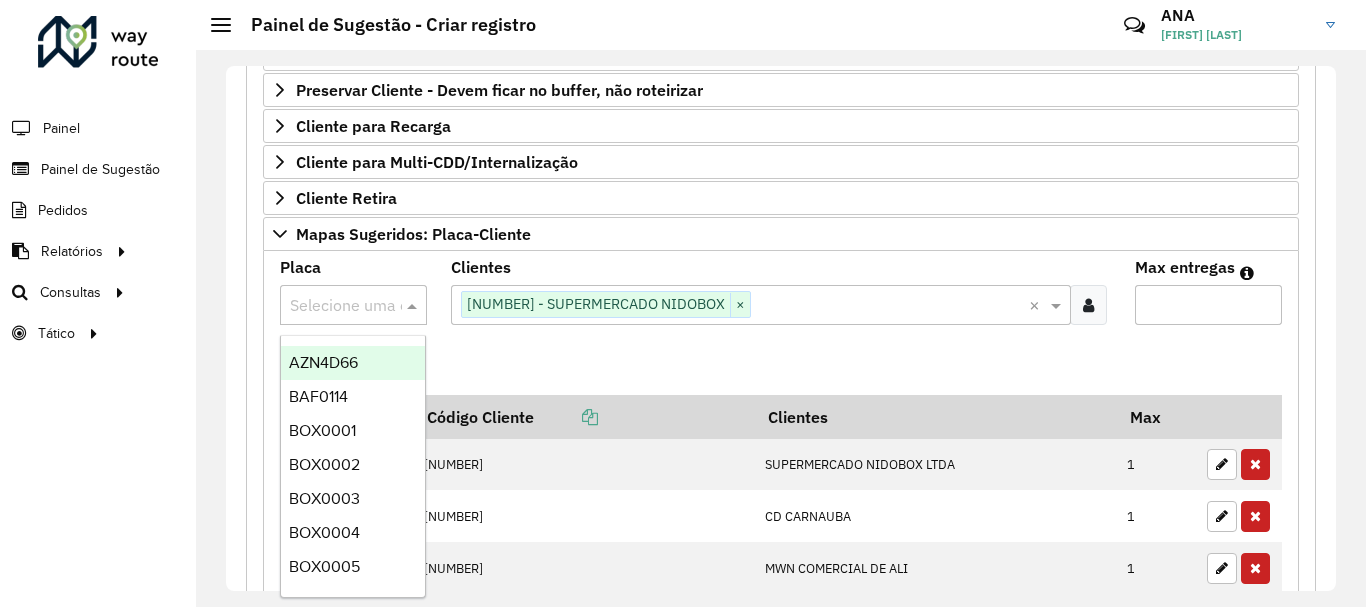 paste on "*******" 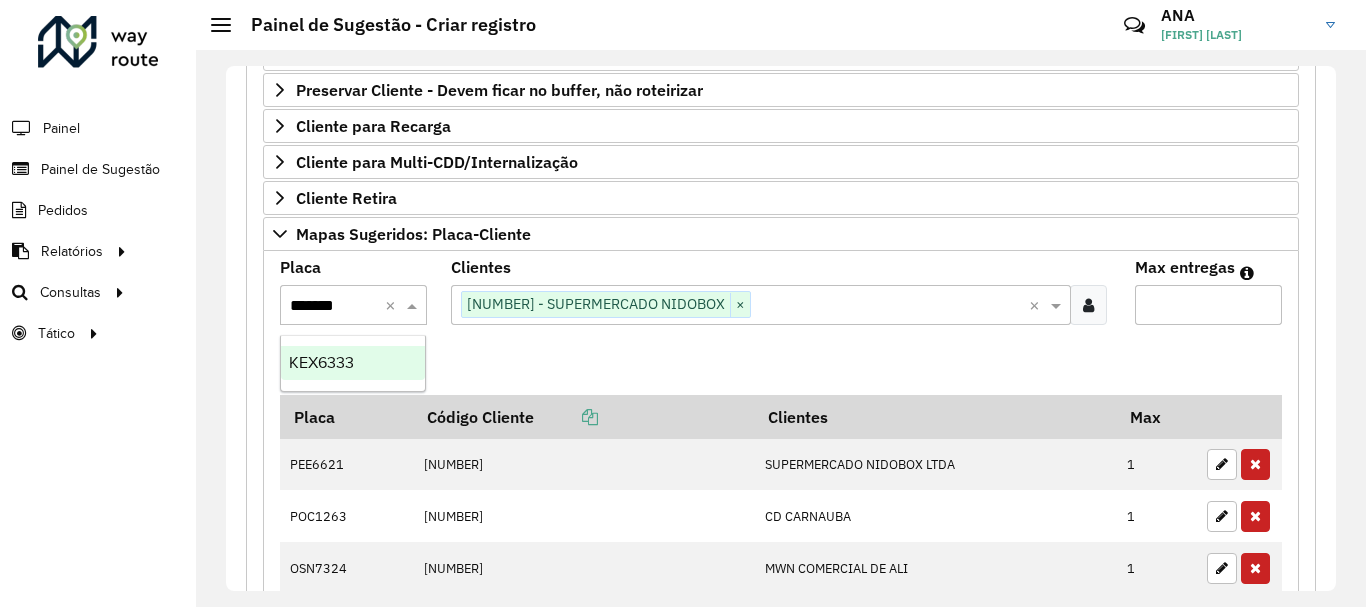 click on "KEX6333" at bounding box center [353, 363] 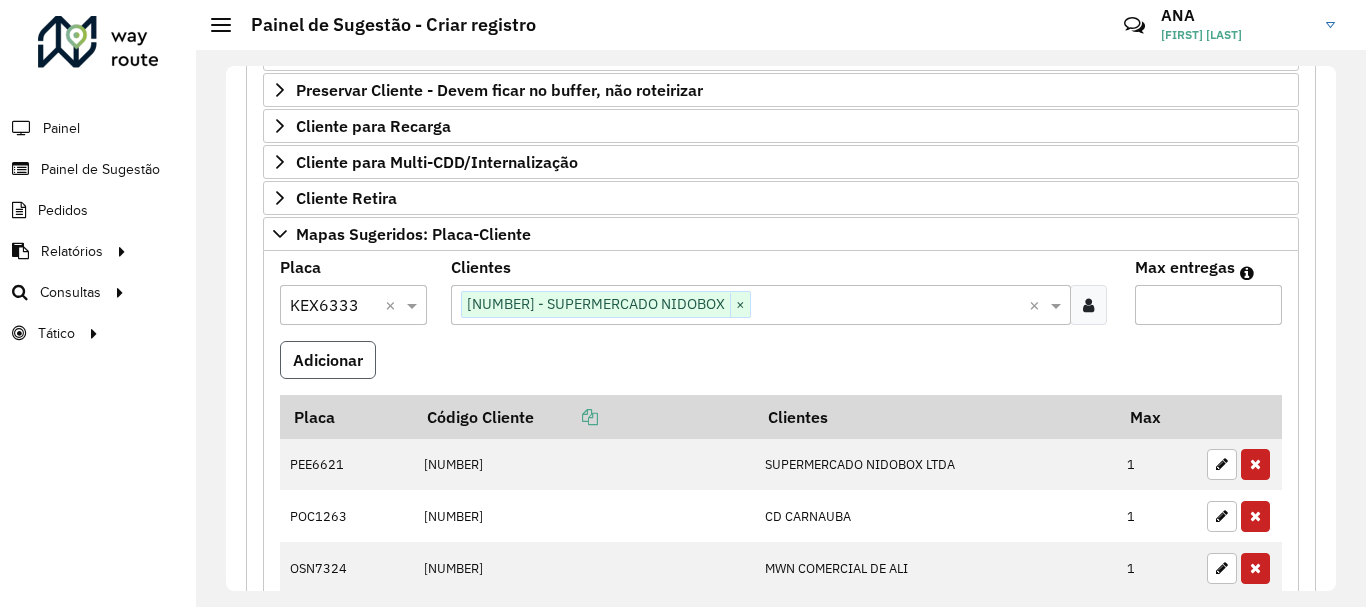 click on "Adicionar" at bounding box center (328, 360) 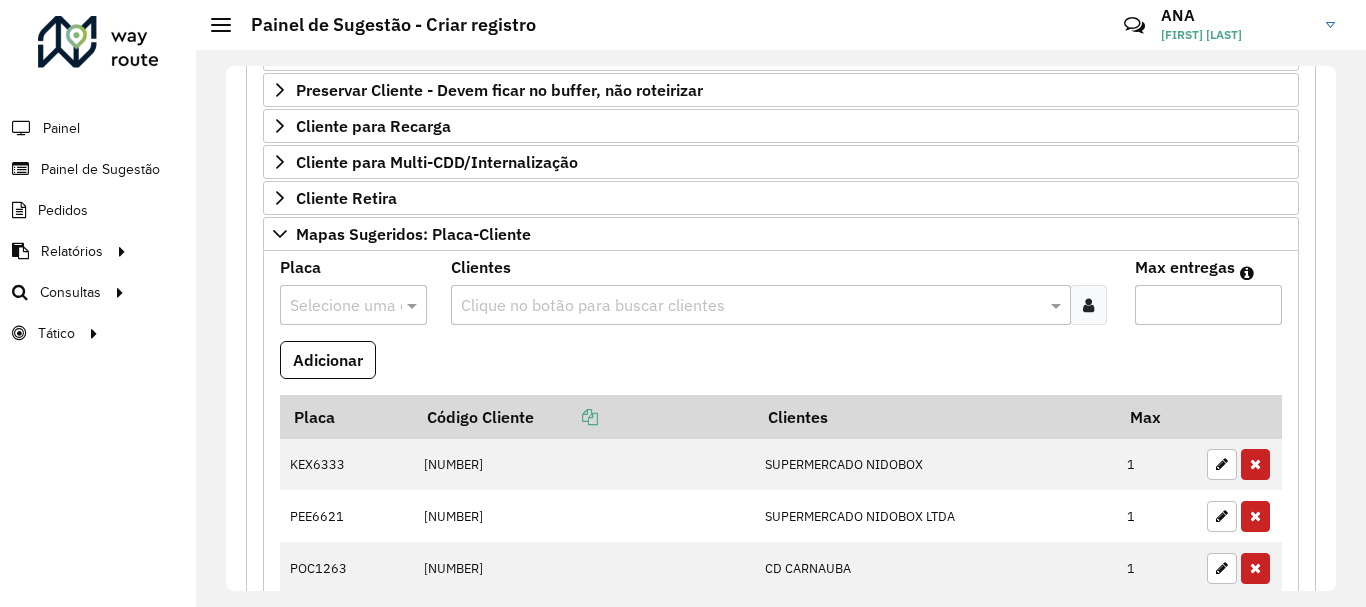 click at bounding box center [333, 306] 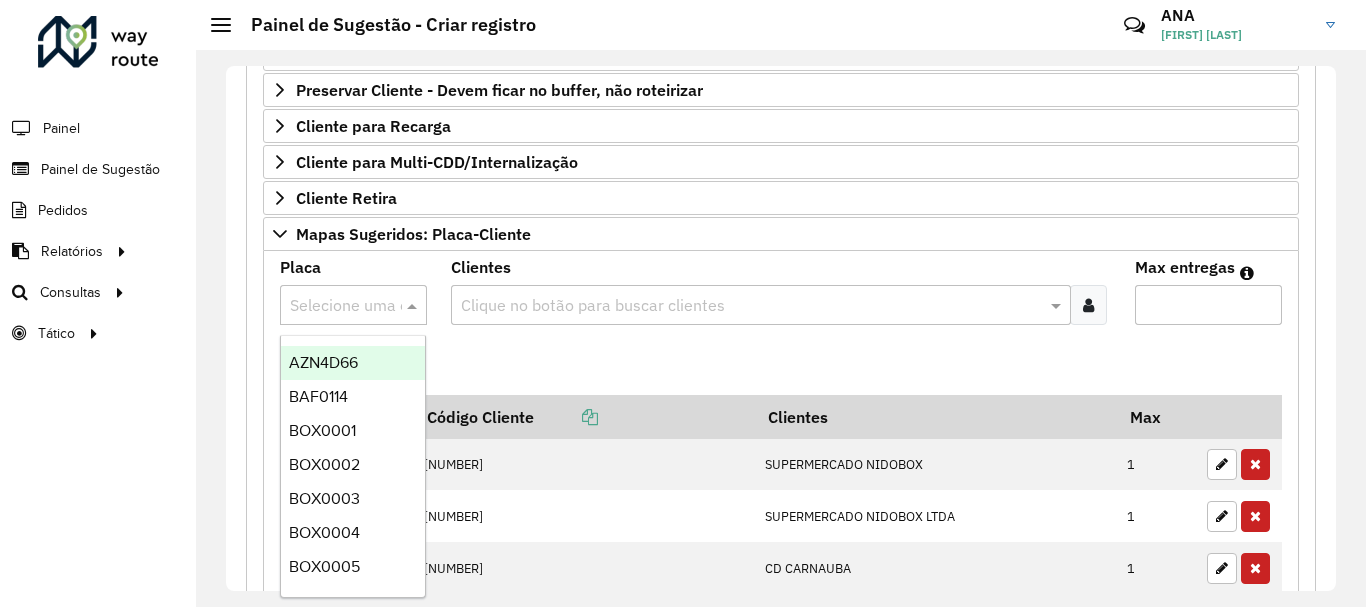 paste on "*******" 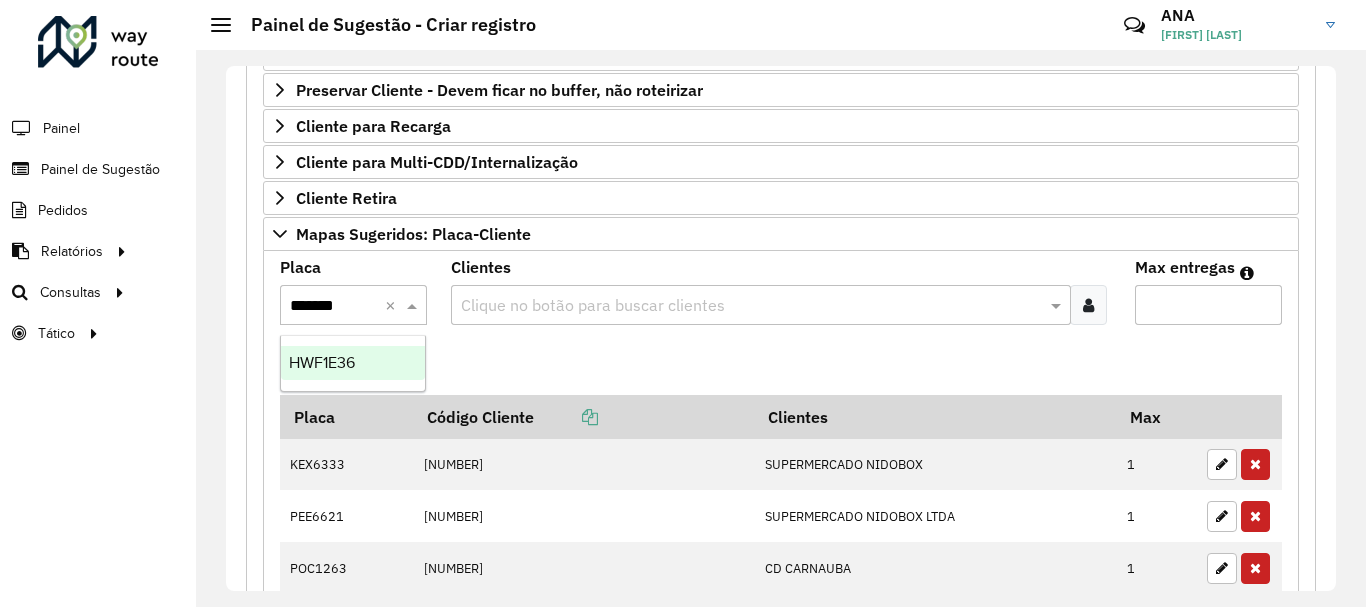click on "HWF1E36" at bounding box center [353, 363] 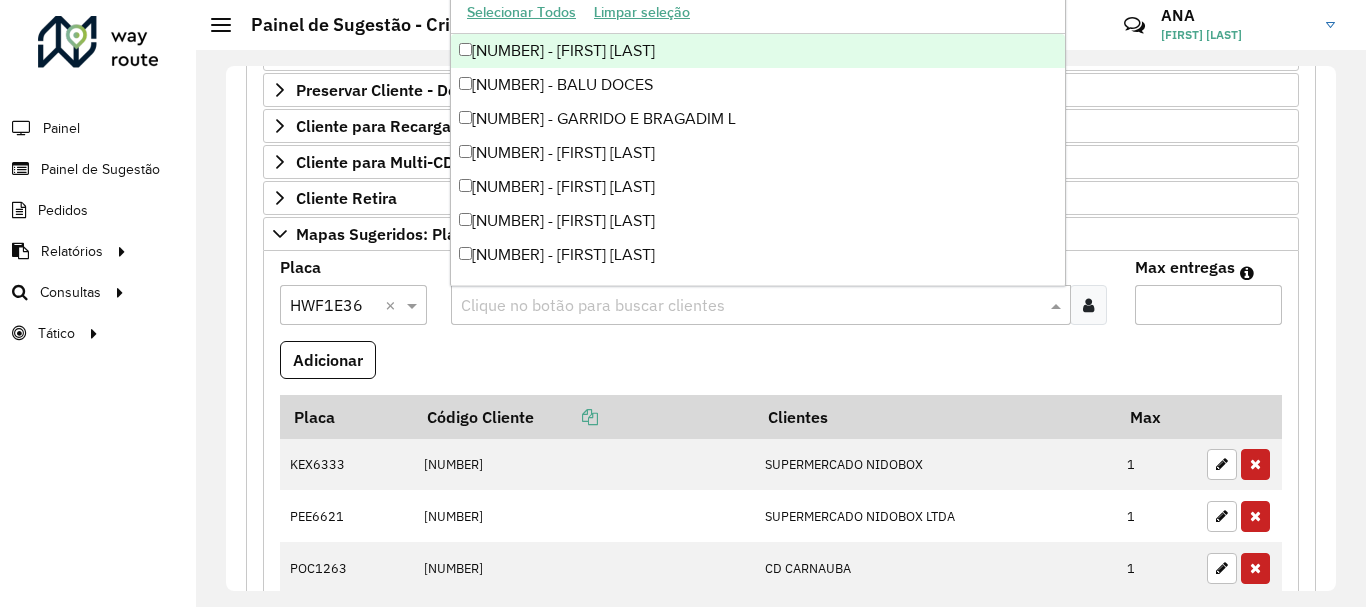 click on "Clique no botão para buscar clientes" at bounding box center (761, 305) 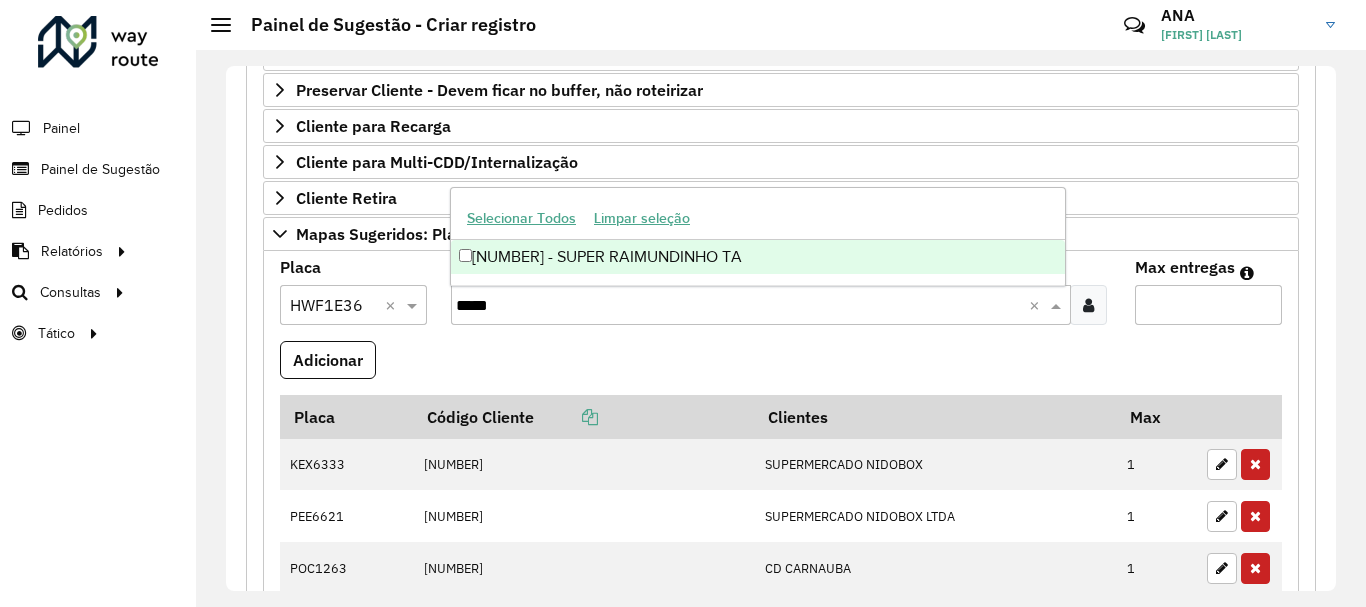 type on "*****" 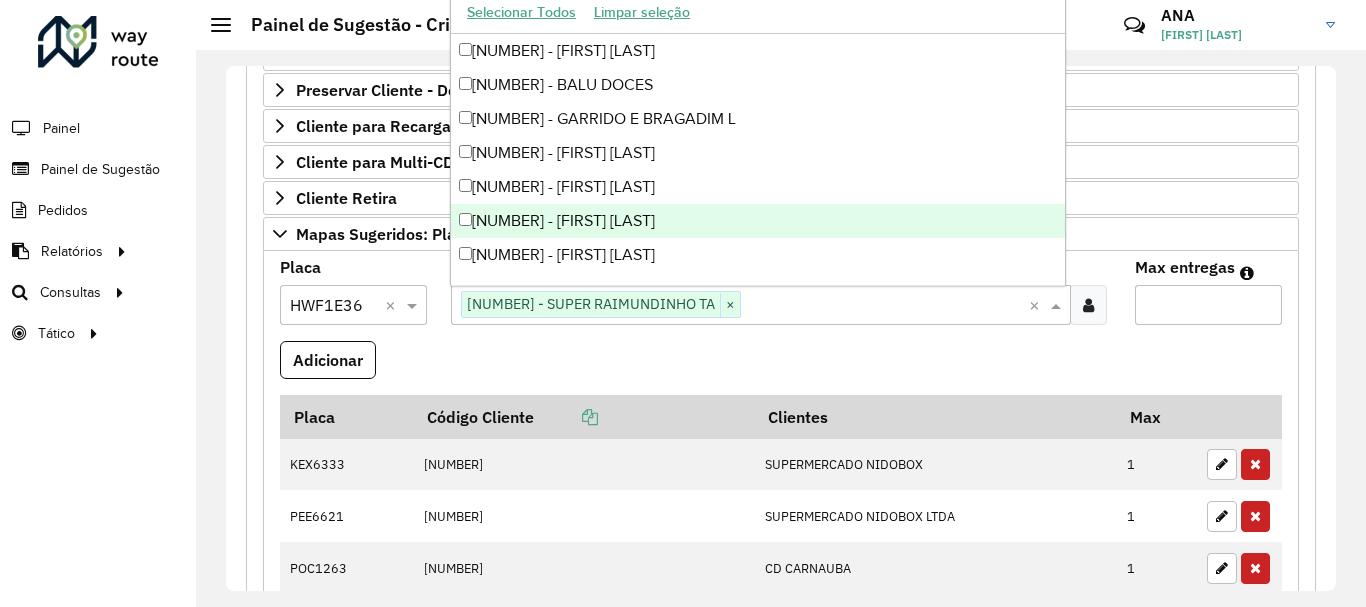 click on "Max entregas" at bounding box center [1208, 305] 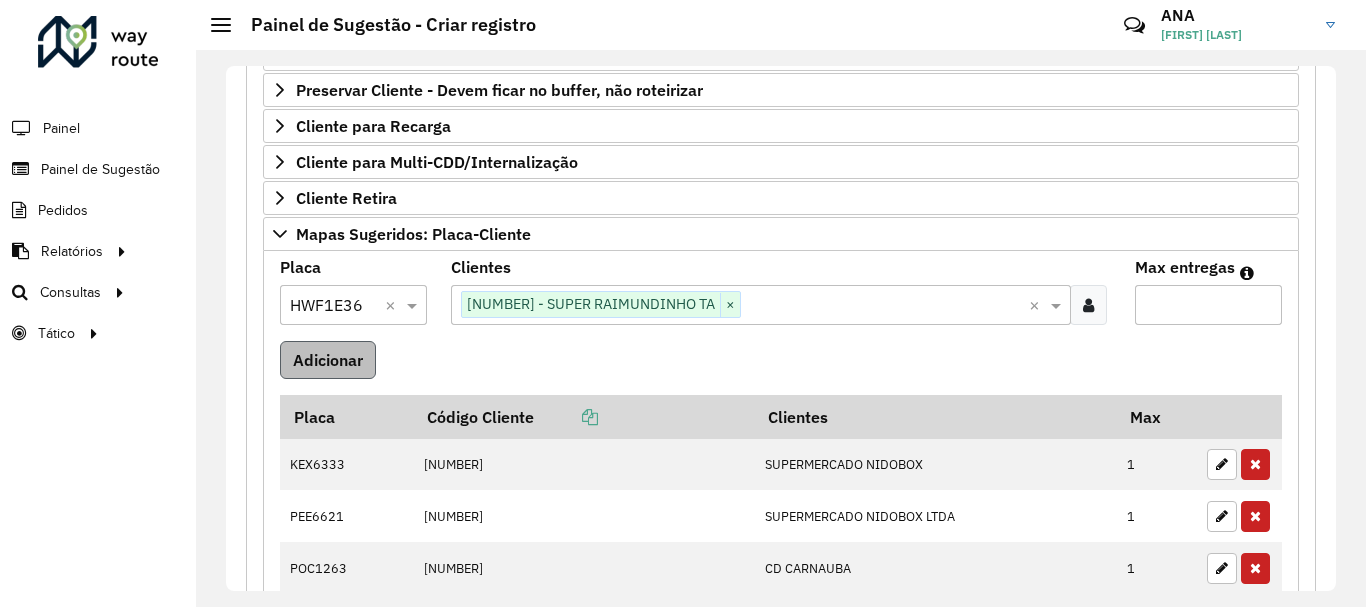 type on "*" 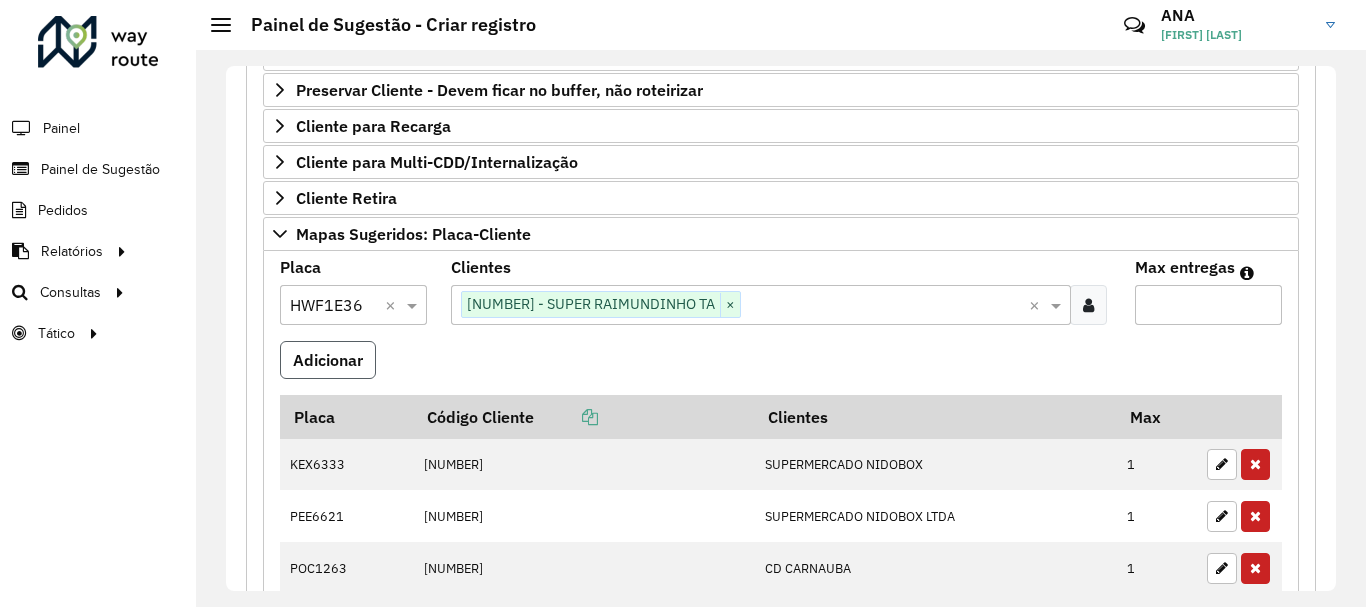 click on "Adicionar" at bounding box center (328, 360) 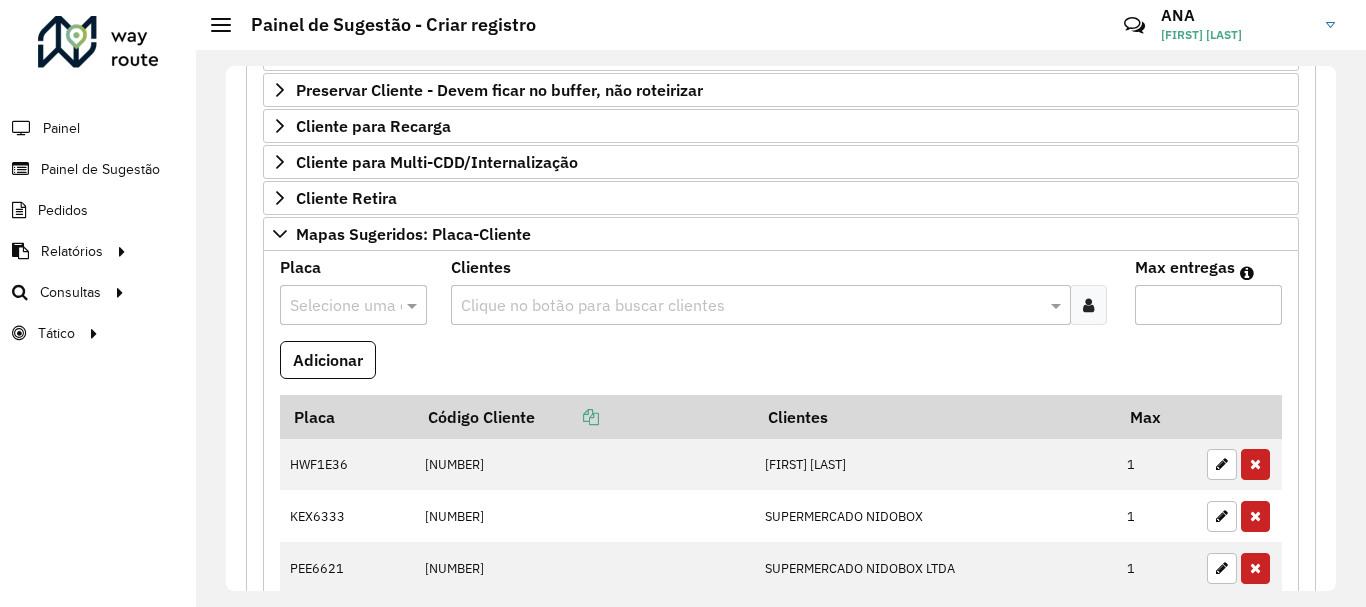 click at bounding box center [333, 306] 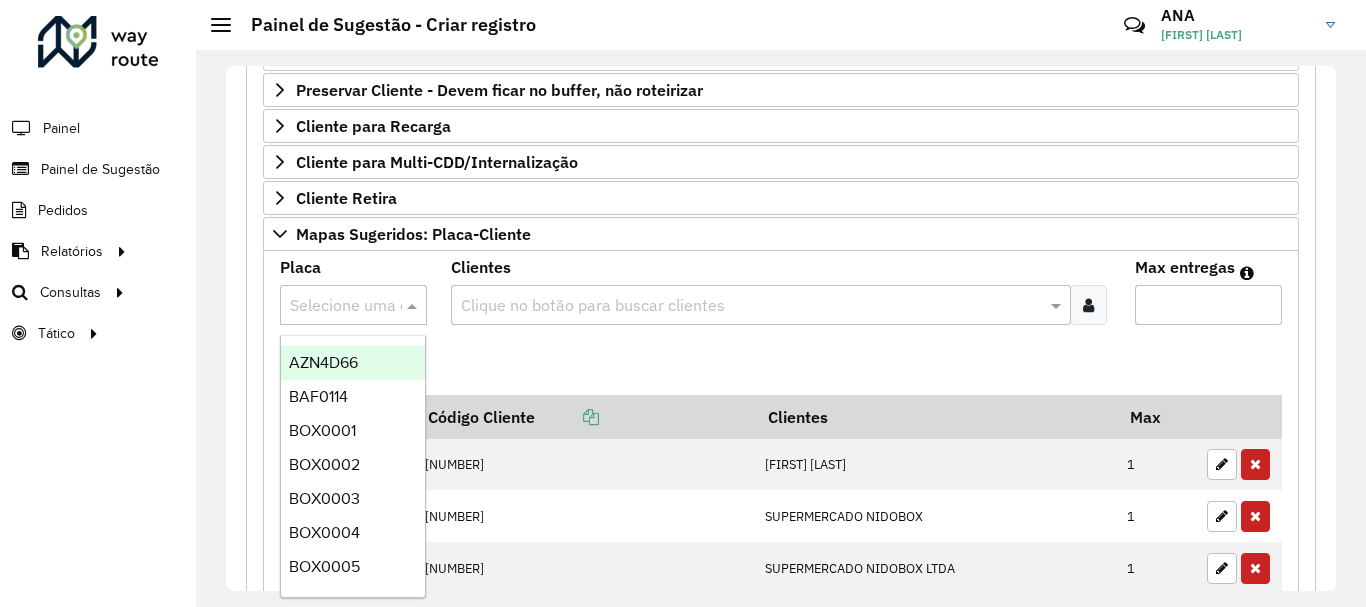 paste on "*******" 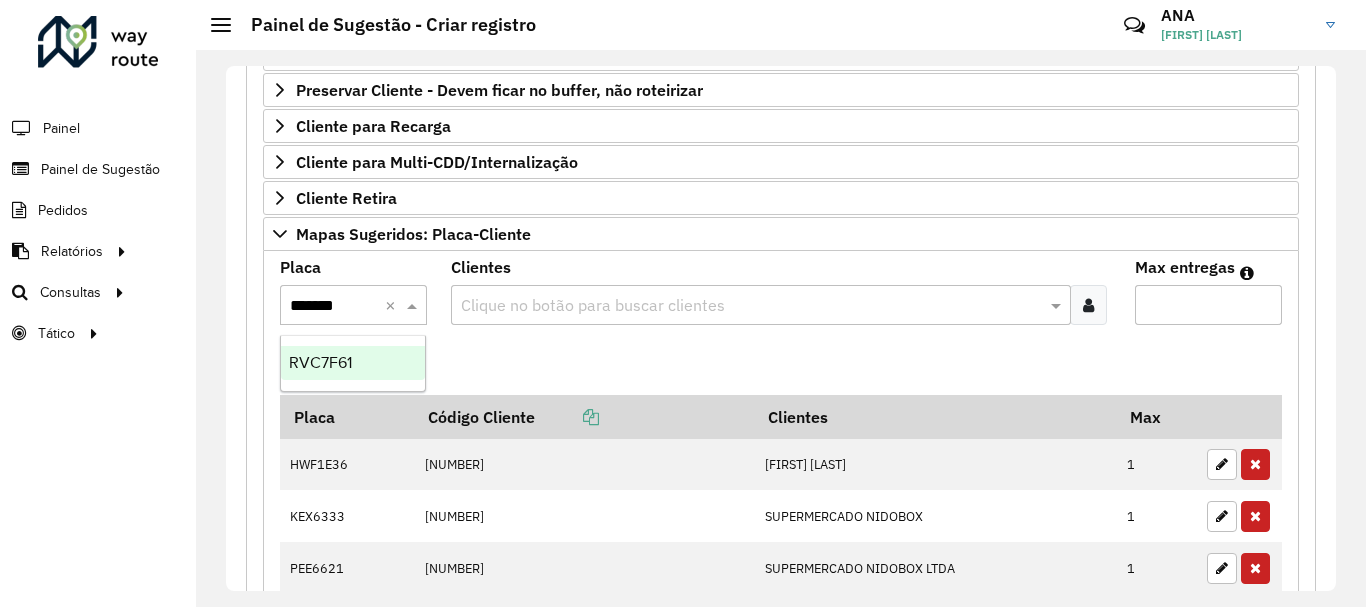 click on "RVC7F61" at bounding box center [353, 363] 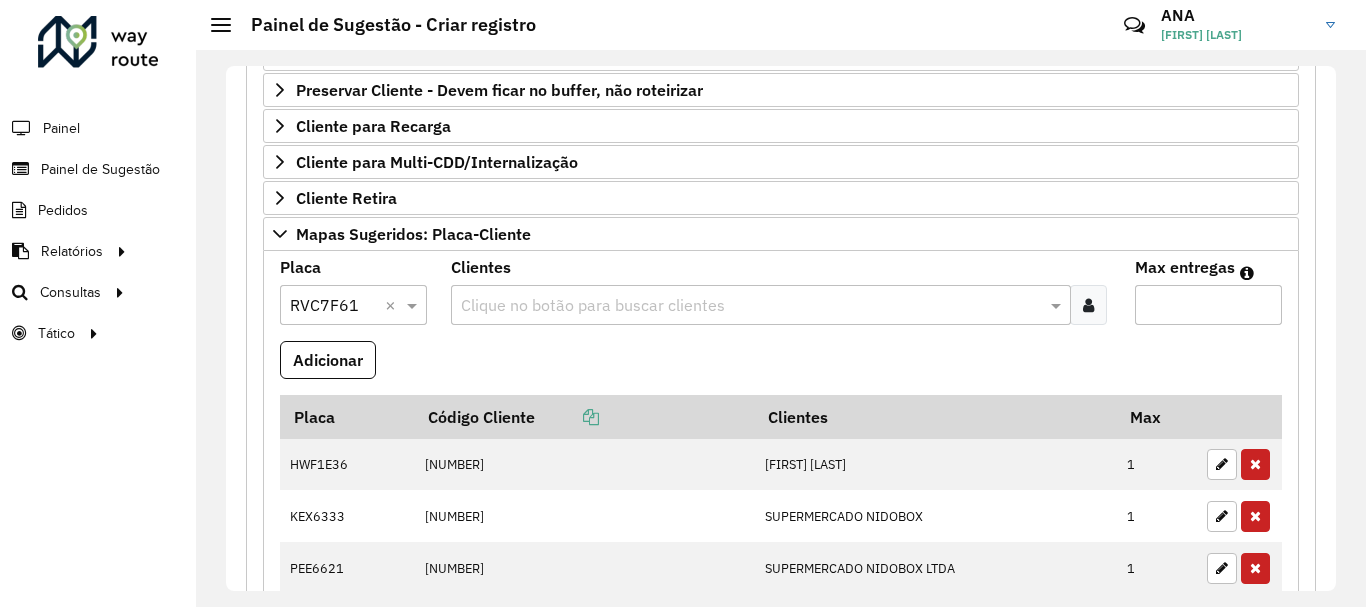 click at bounding box center (751, 306) 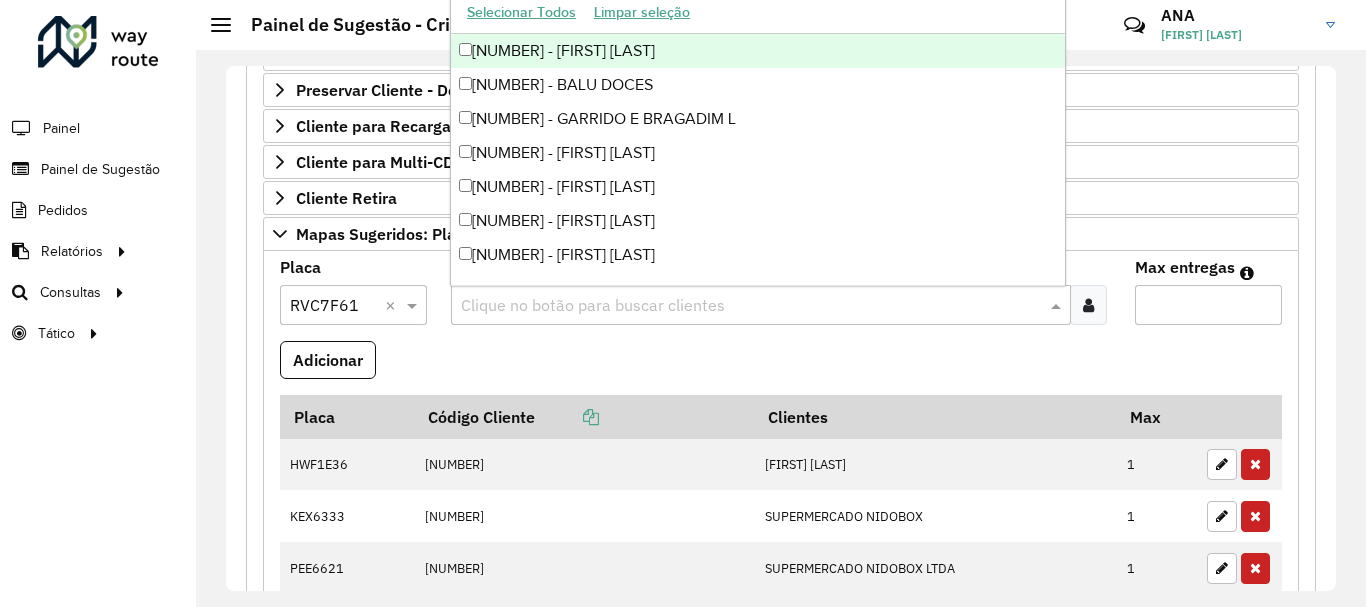 paste on "*****" 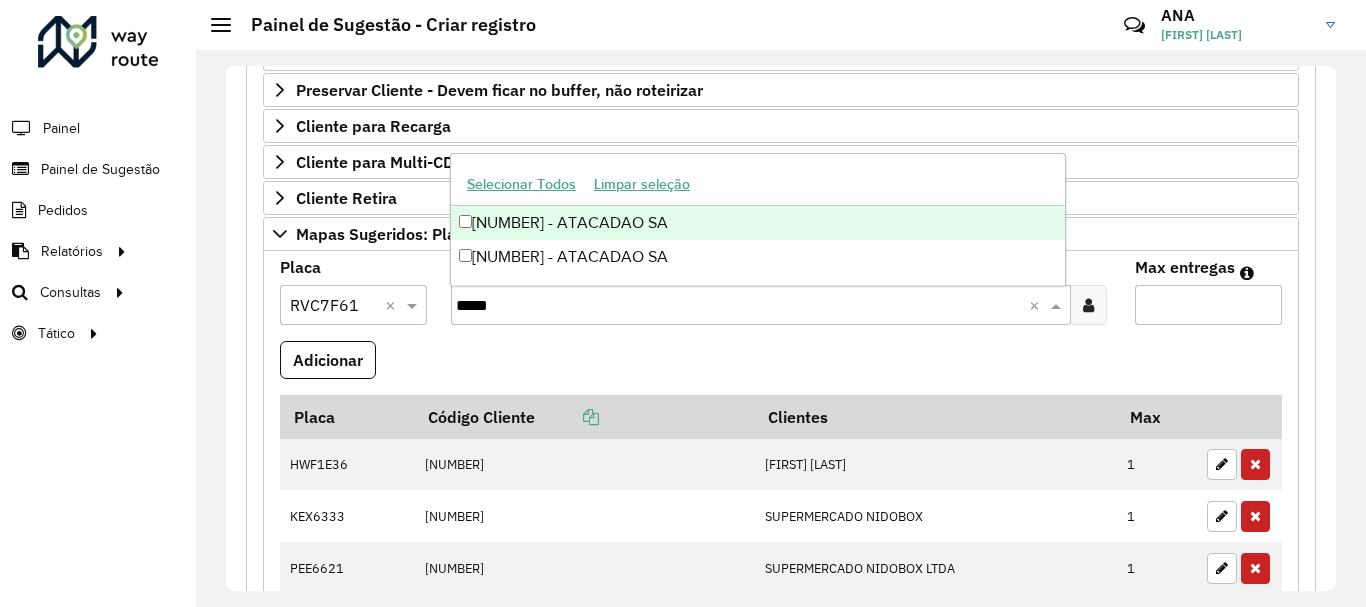 type on "*****" 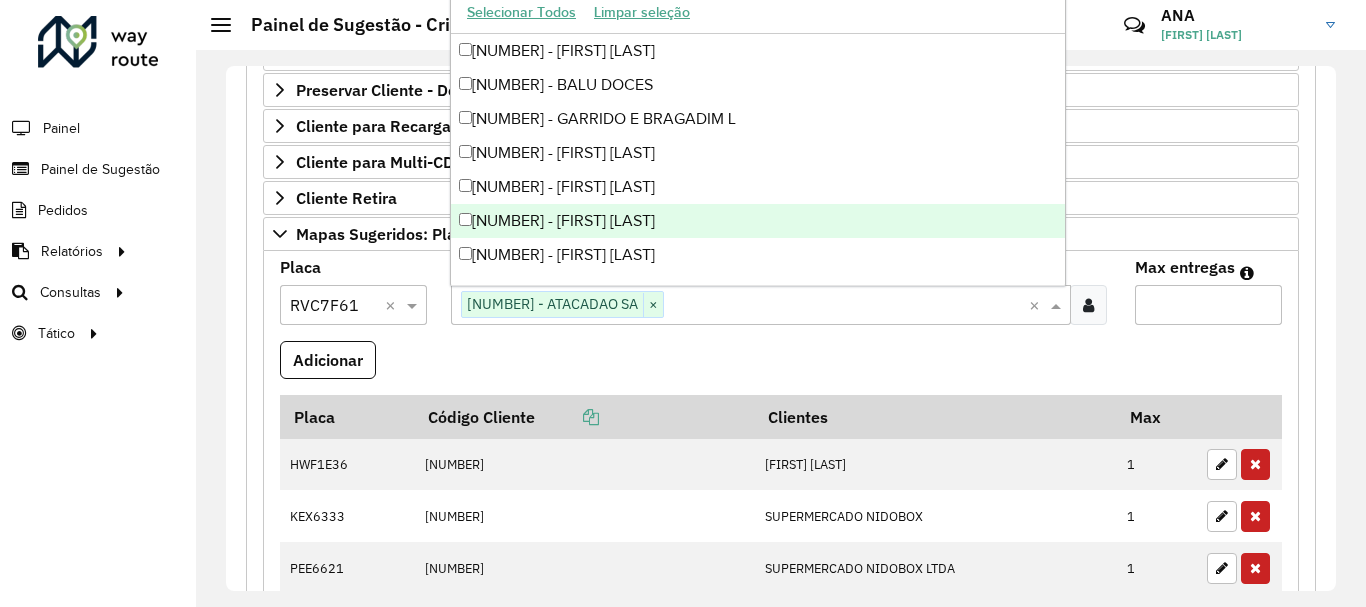 click on "Max entregas" at bounding box center (1208, 305) 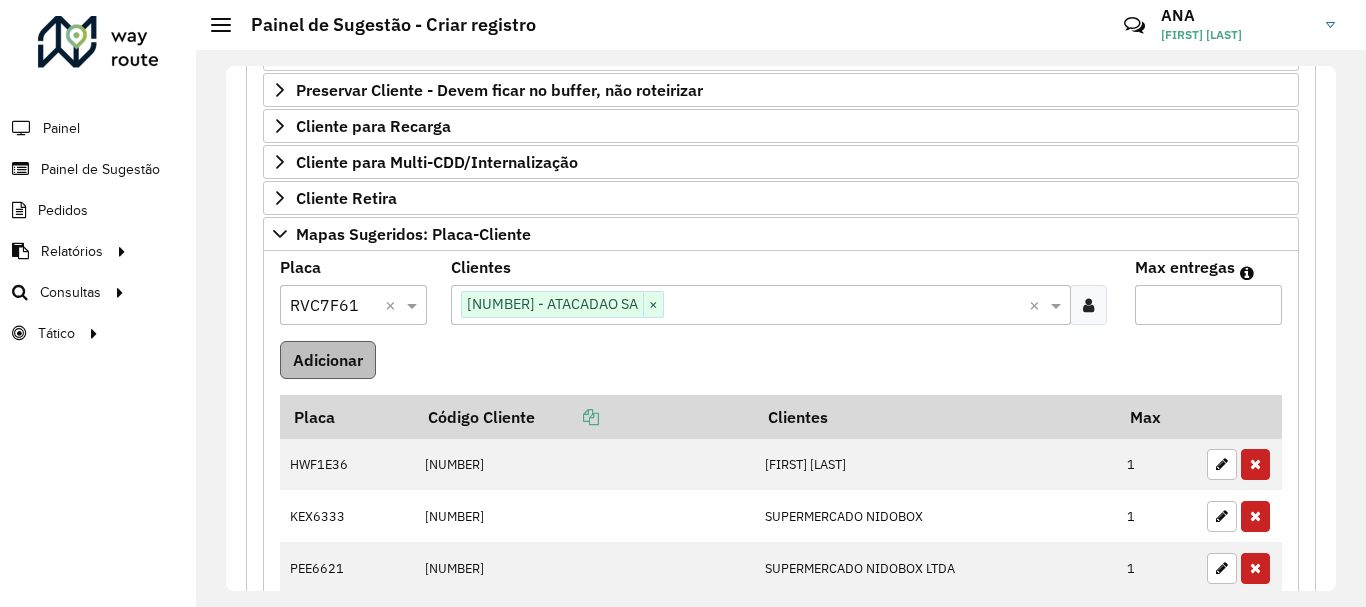 type on "*" 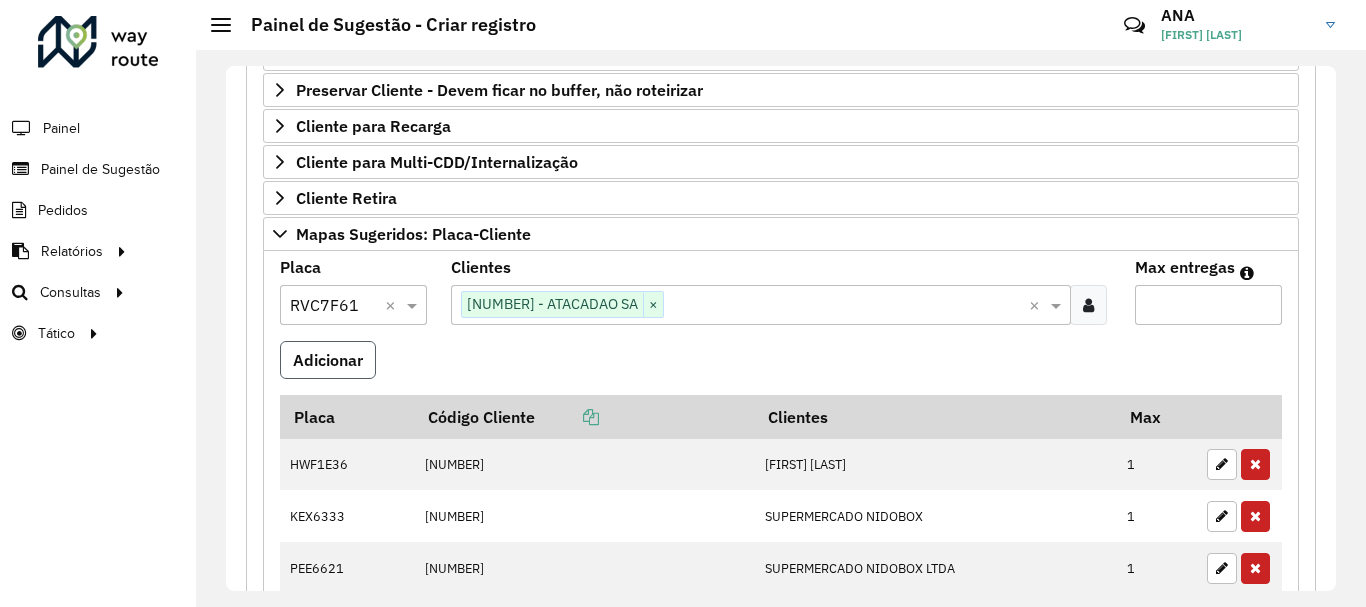 click on "Adicionar" at bounding box center [328, 360] 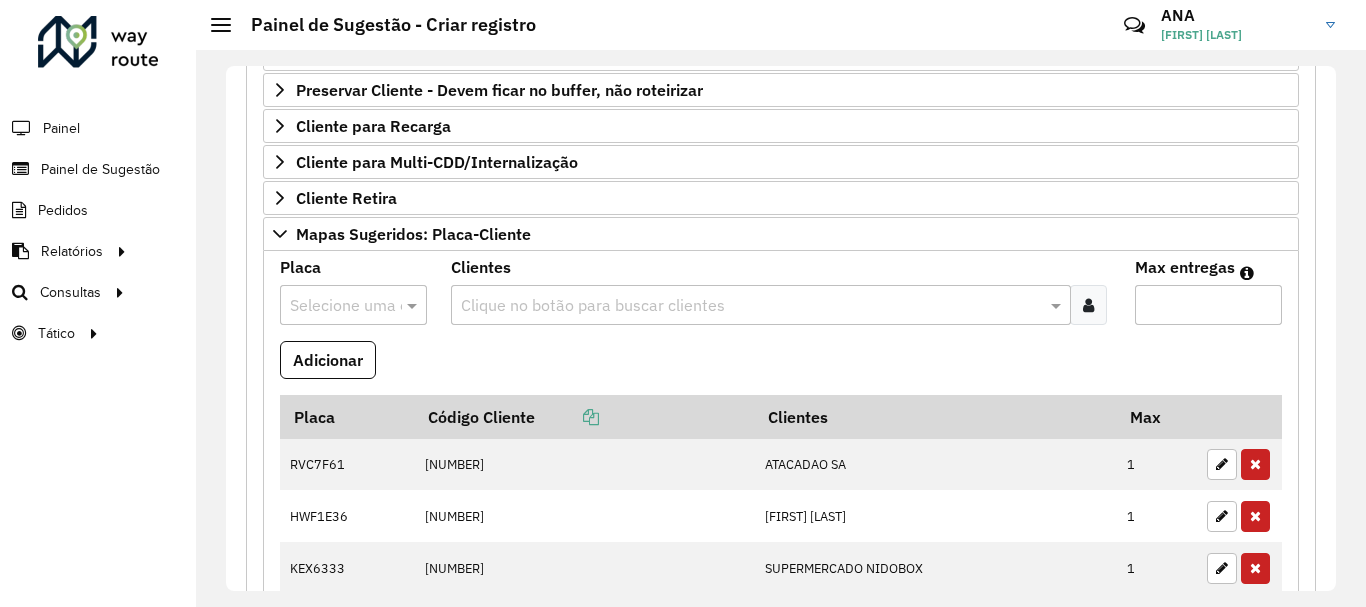 click on "Selecione uma opção" at bounding box center [353, 305] 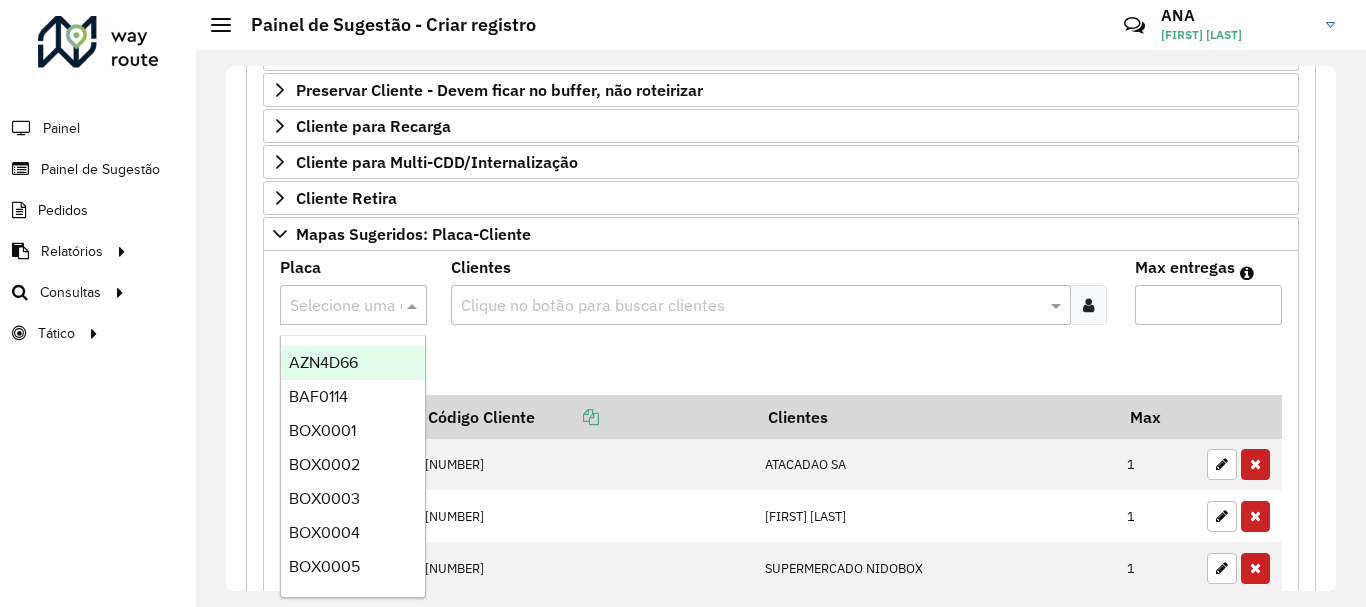 paste on "*******" 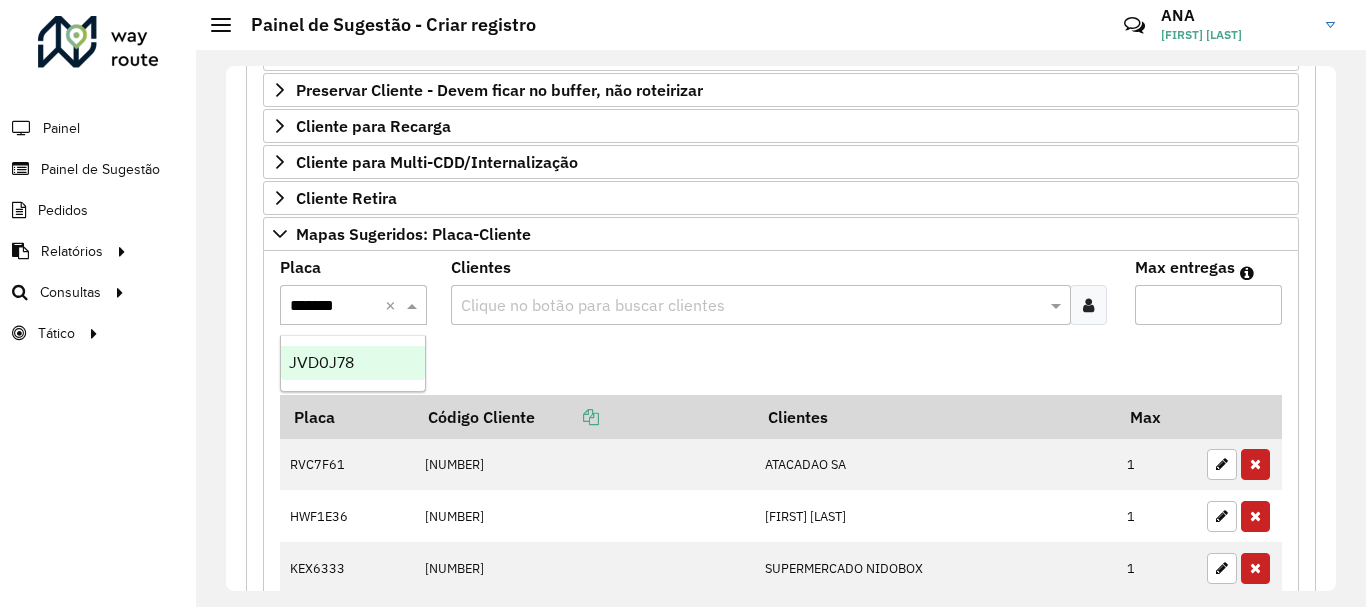 click on "JVD0J78" at bounding box center [321, 362] 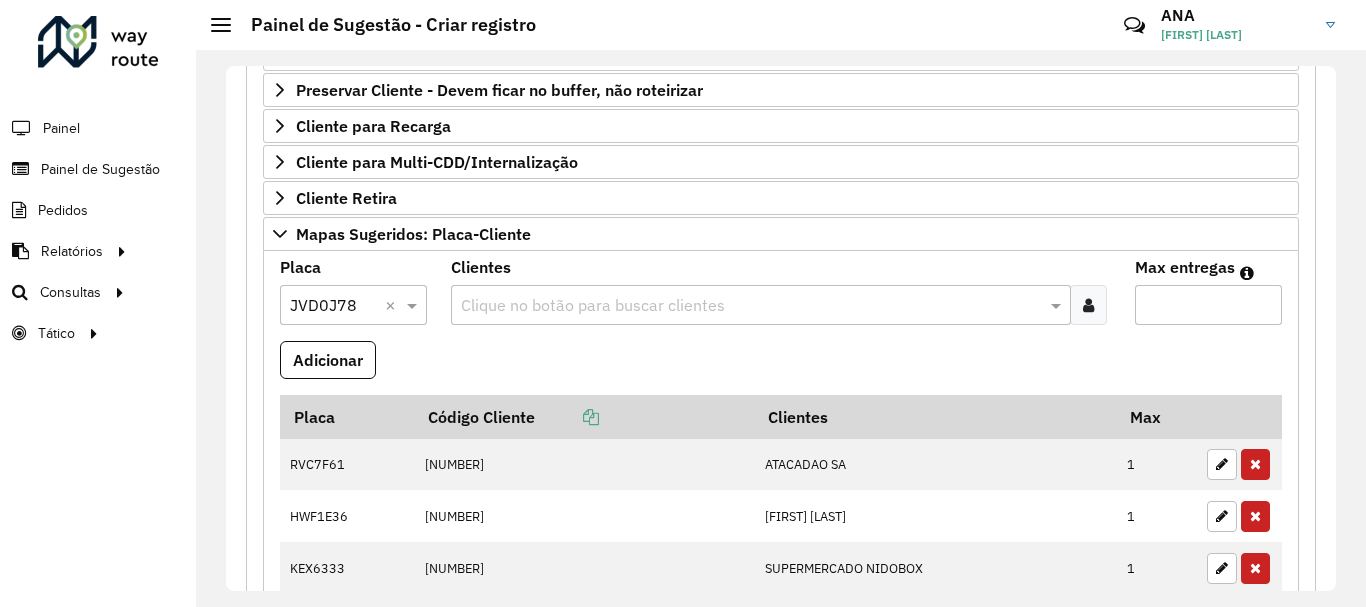 click at bounding box center (751, 306) 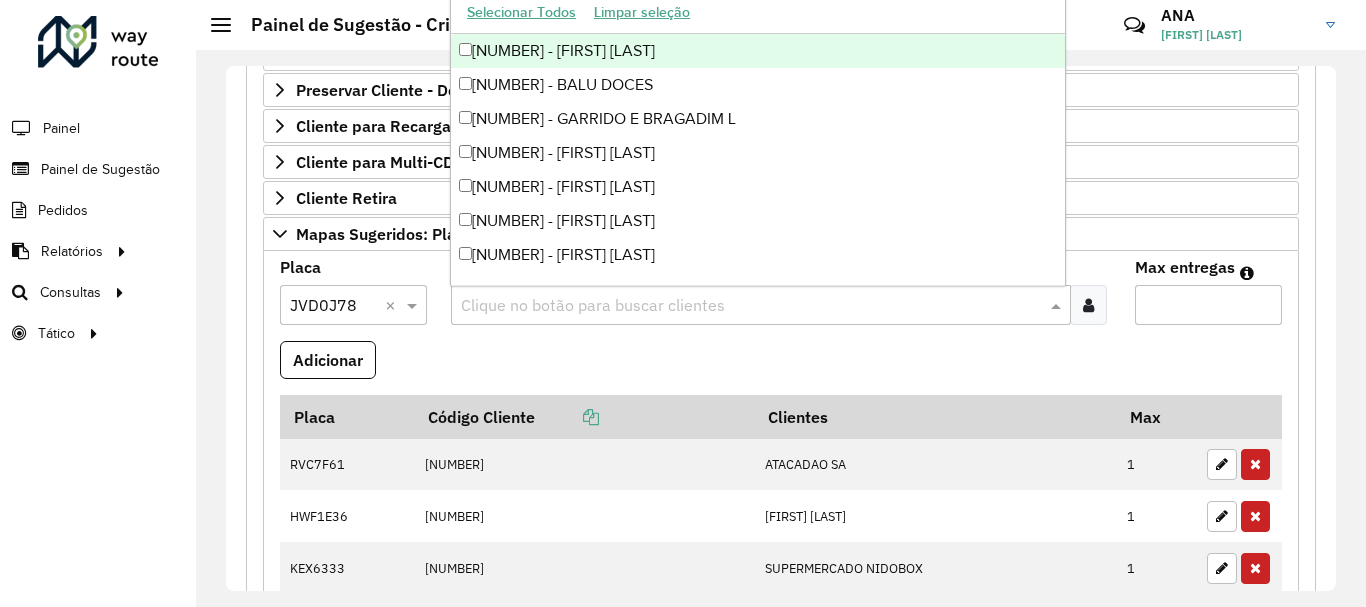 paste on "*****" 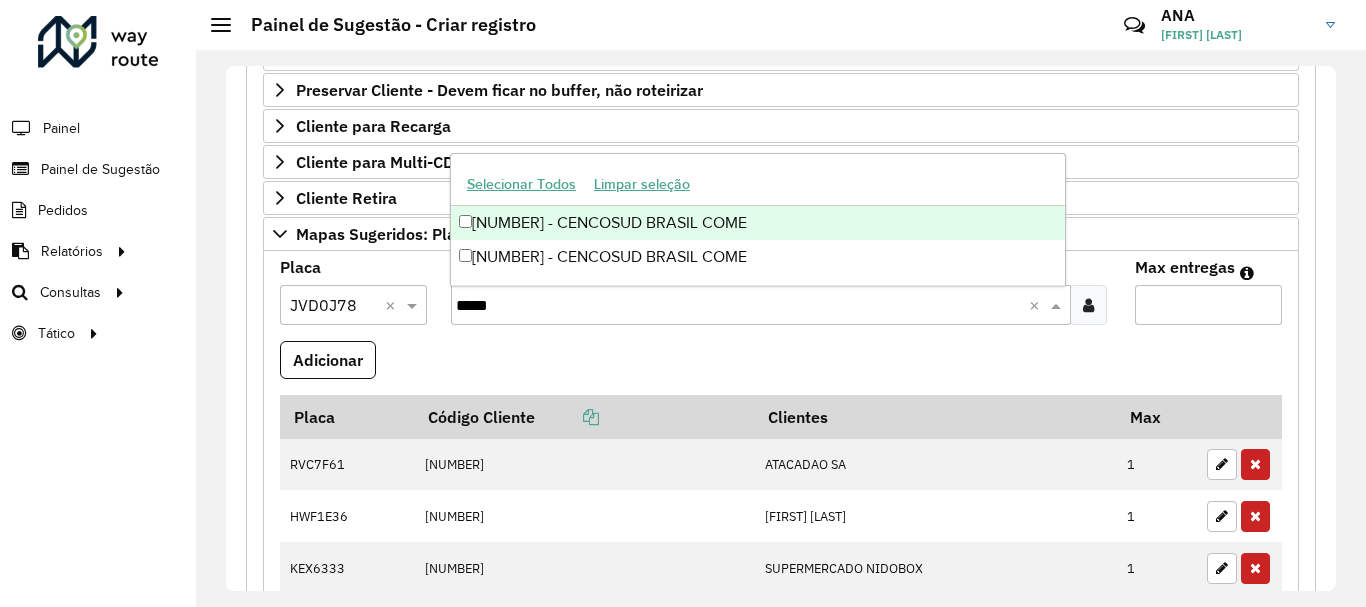 type on "*****" 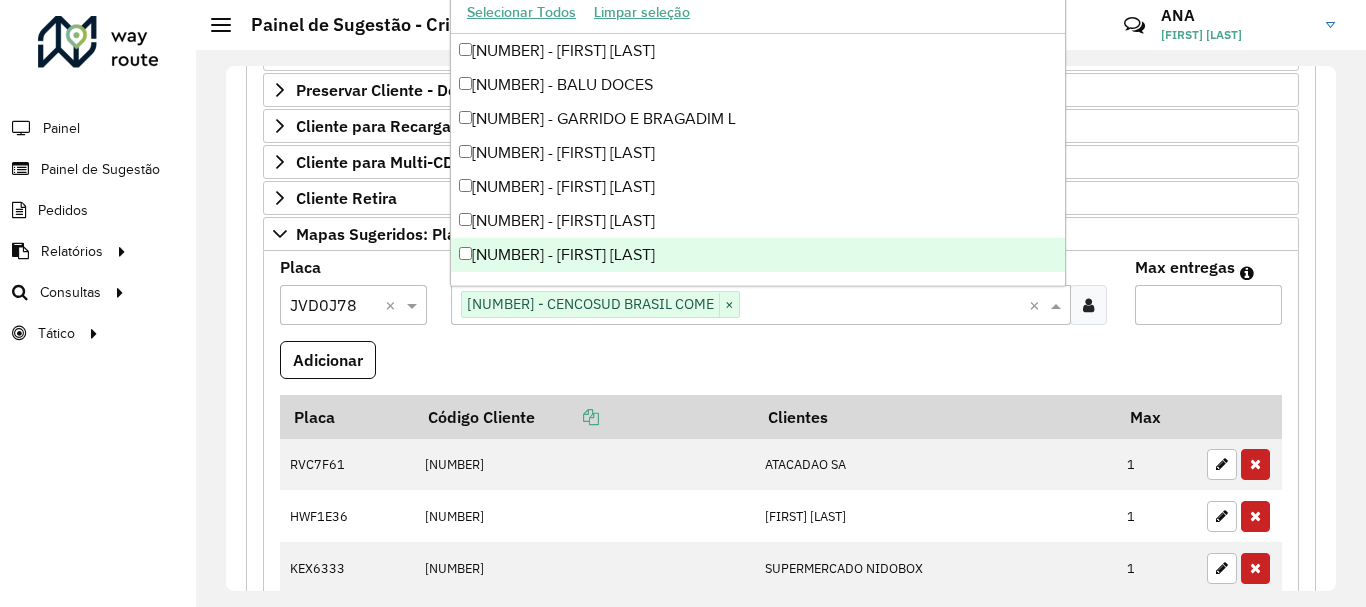 click on "Max entregas" at bounding box center (1208, 305) 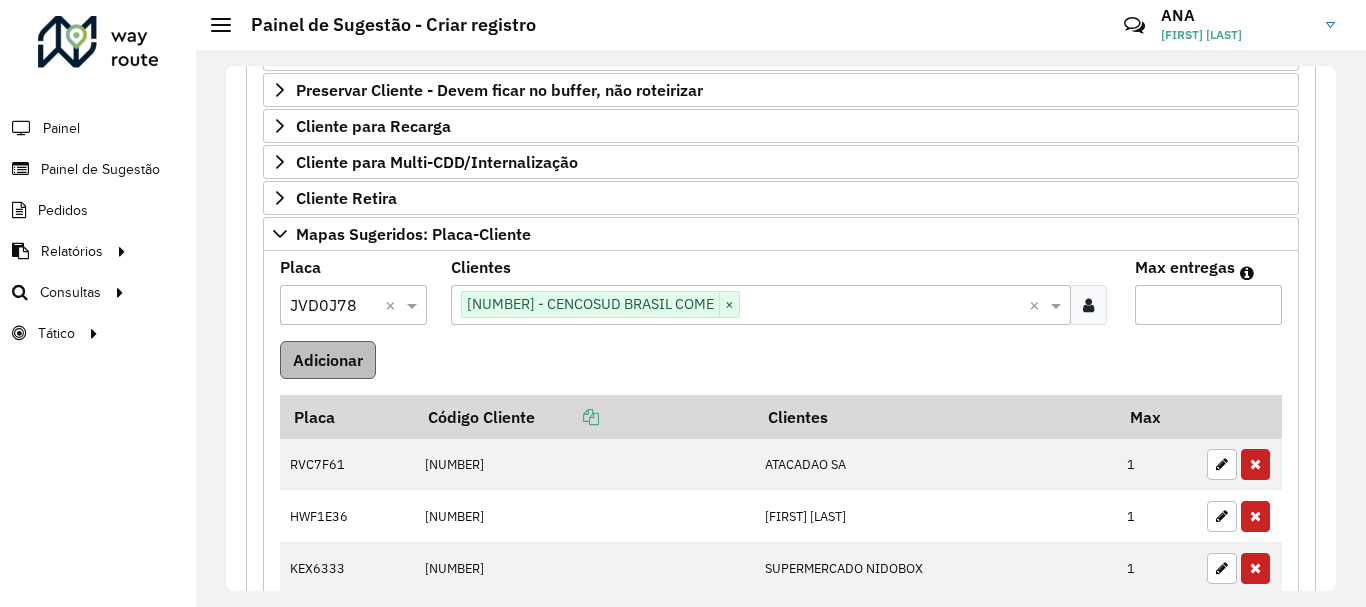 type on "*" 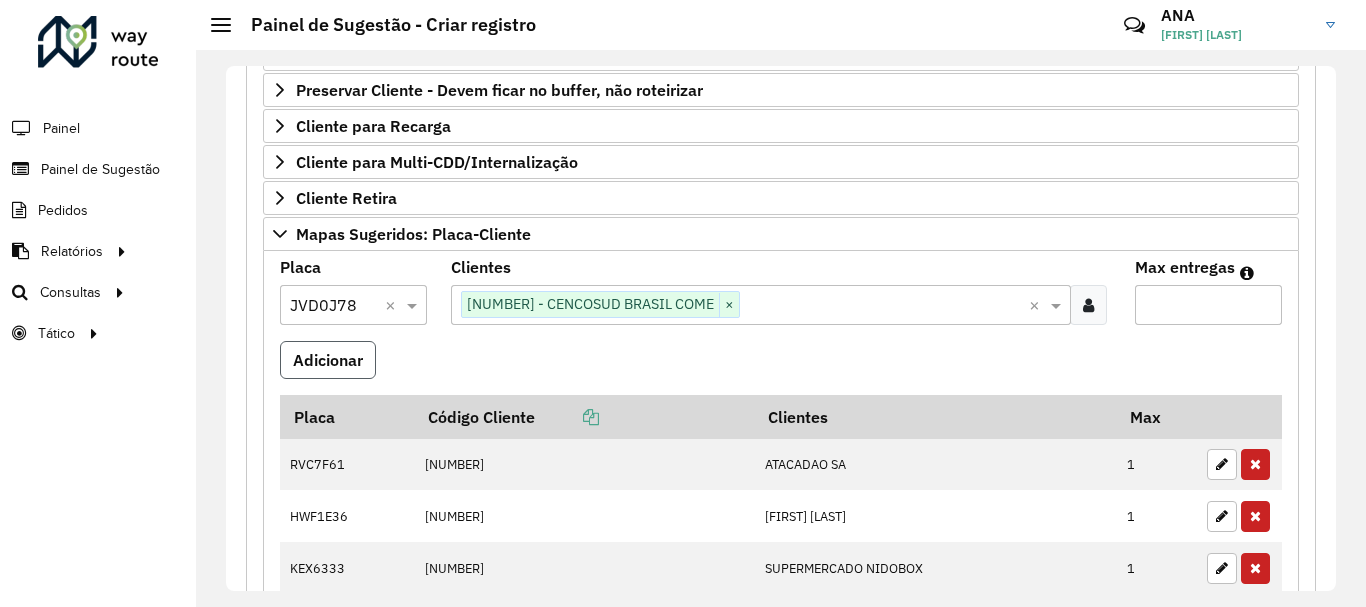 click on "Adicionar" at bounding box center [328, 360] 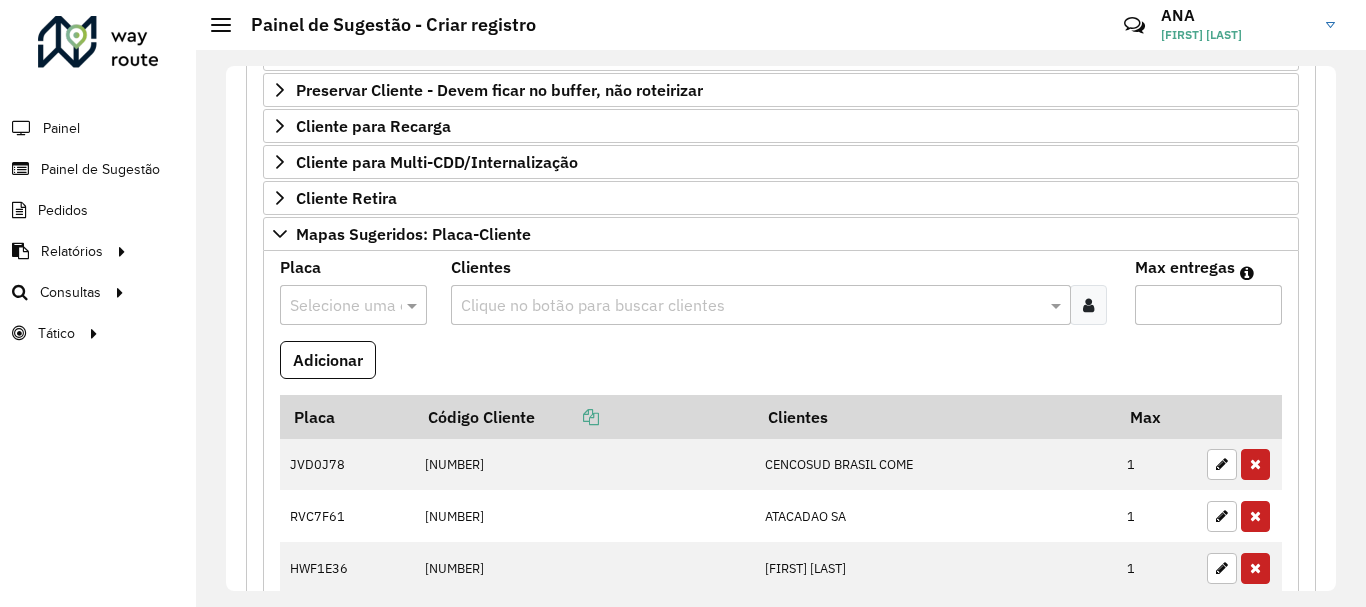 click at bounding box center [333, 306] 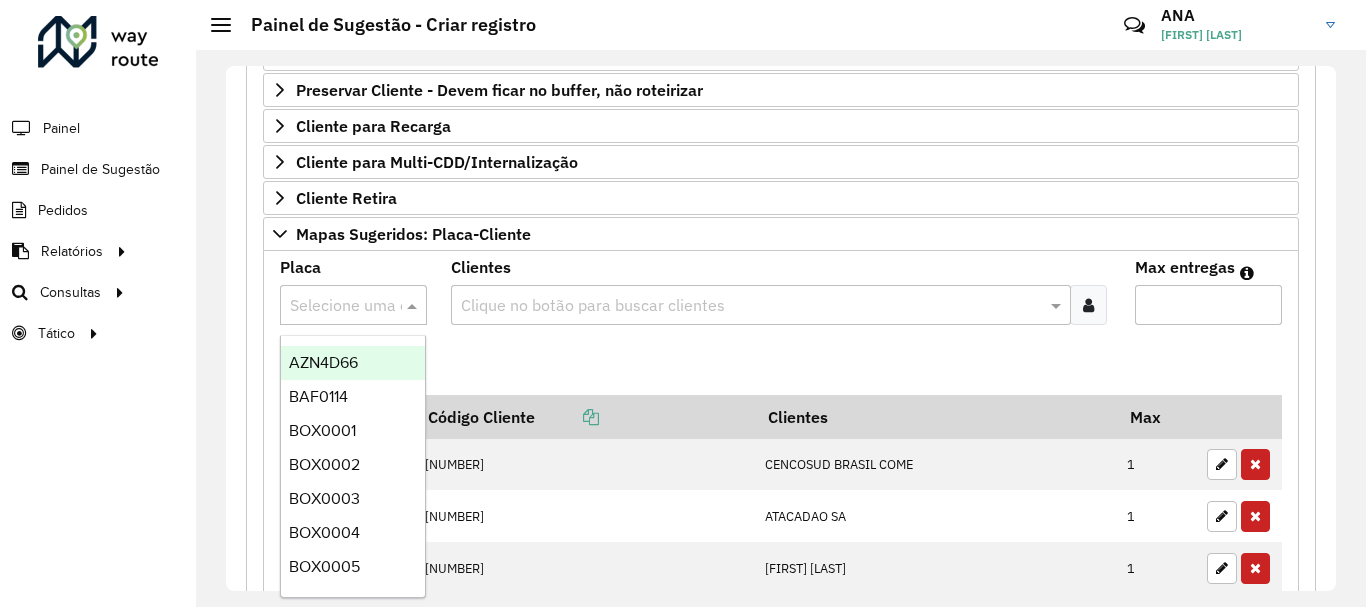 paste on "*******" 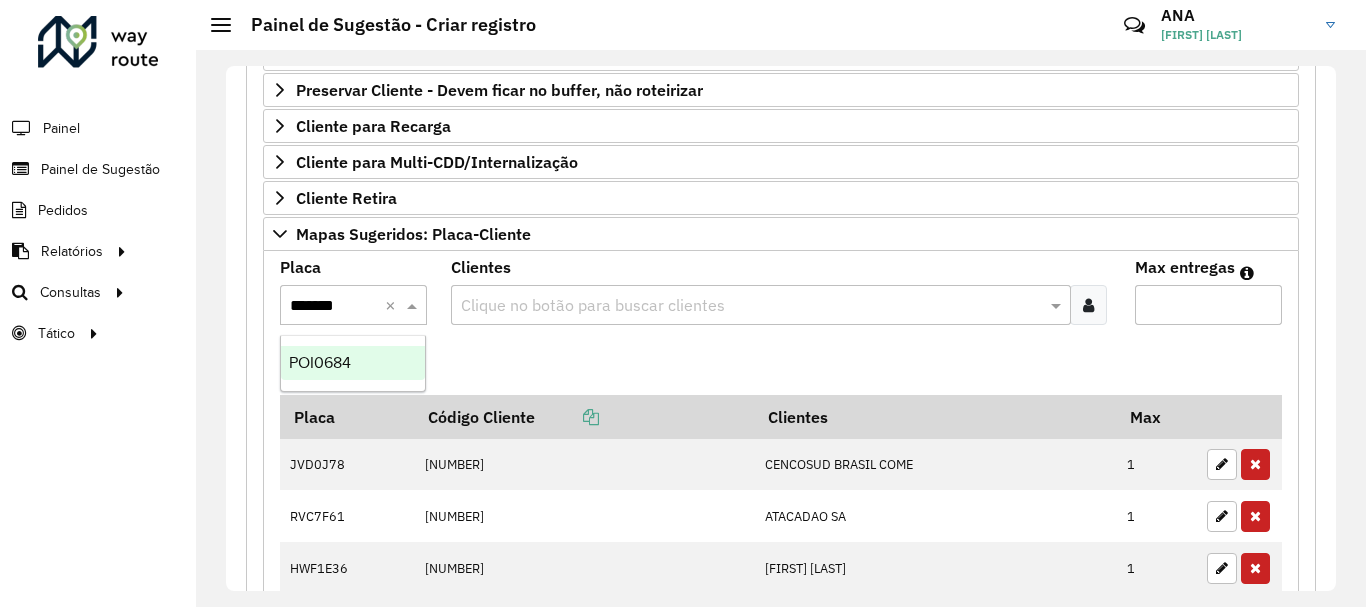 click on "POI0684" at bounding box center (353, 363) 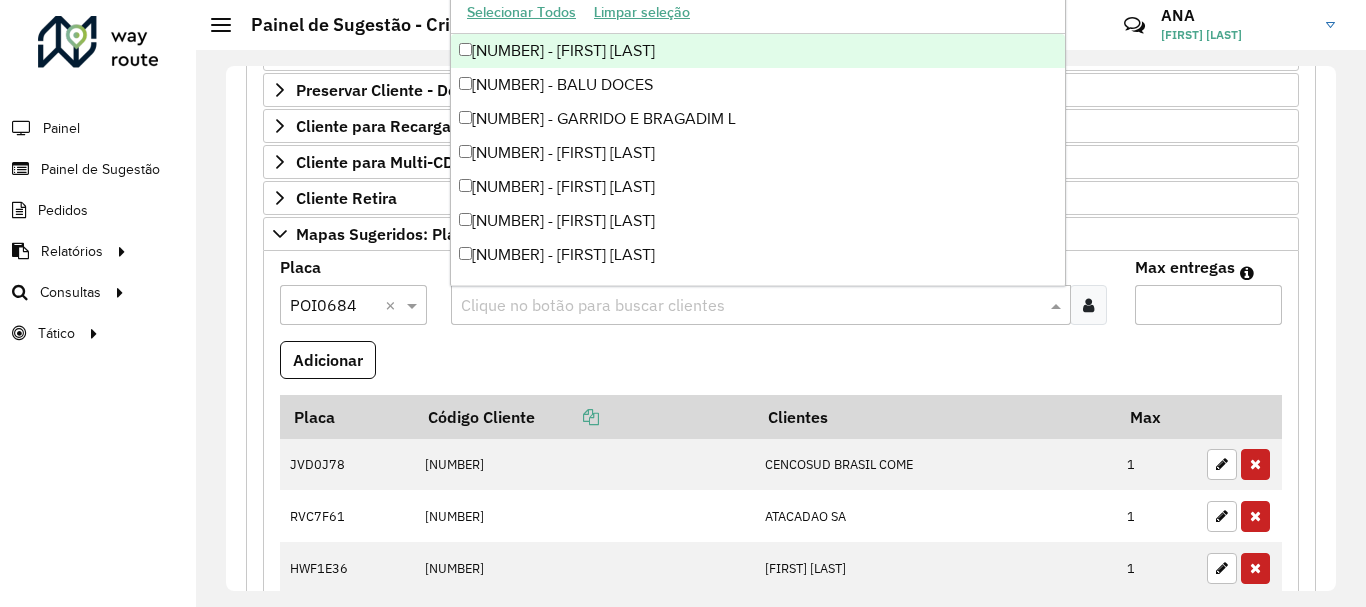 click at bounding box center (751, 306) 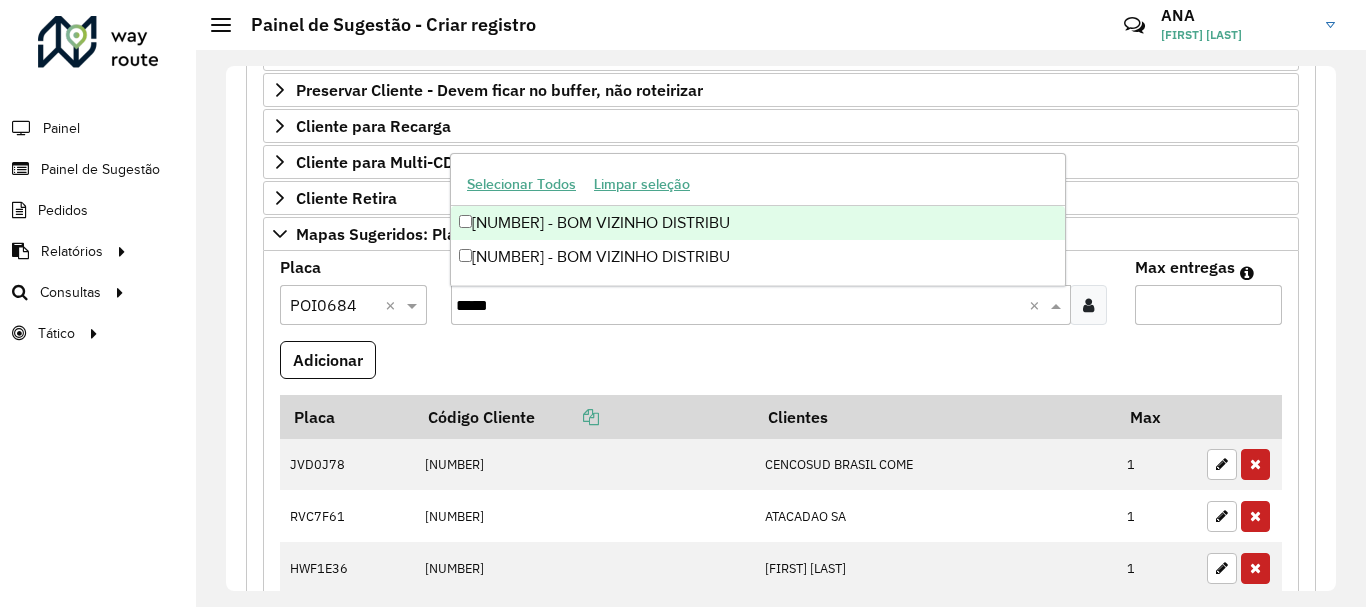 type on "*****" 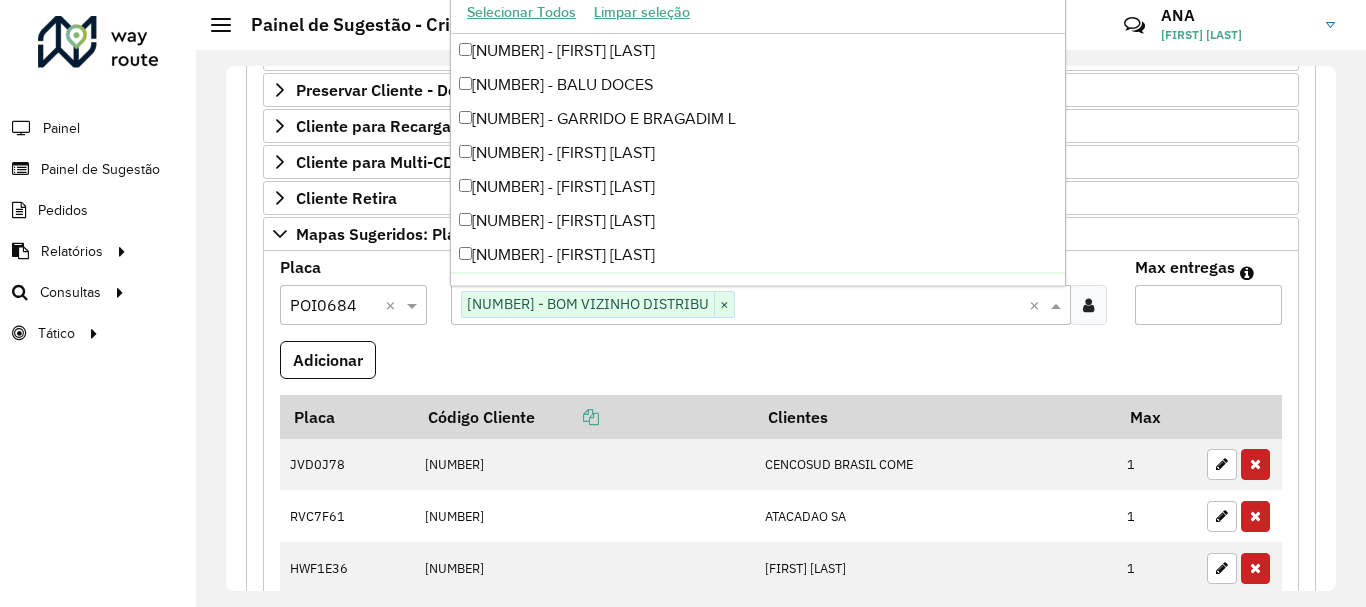 click on "Max entregas" at bounding box center (1208, 305) 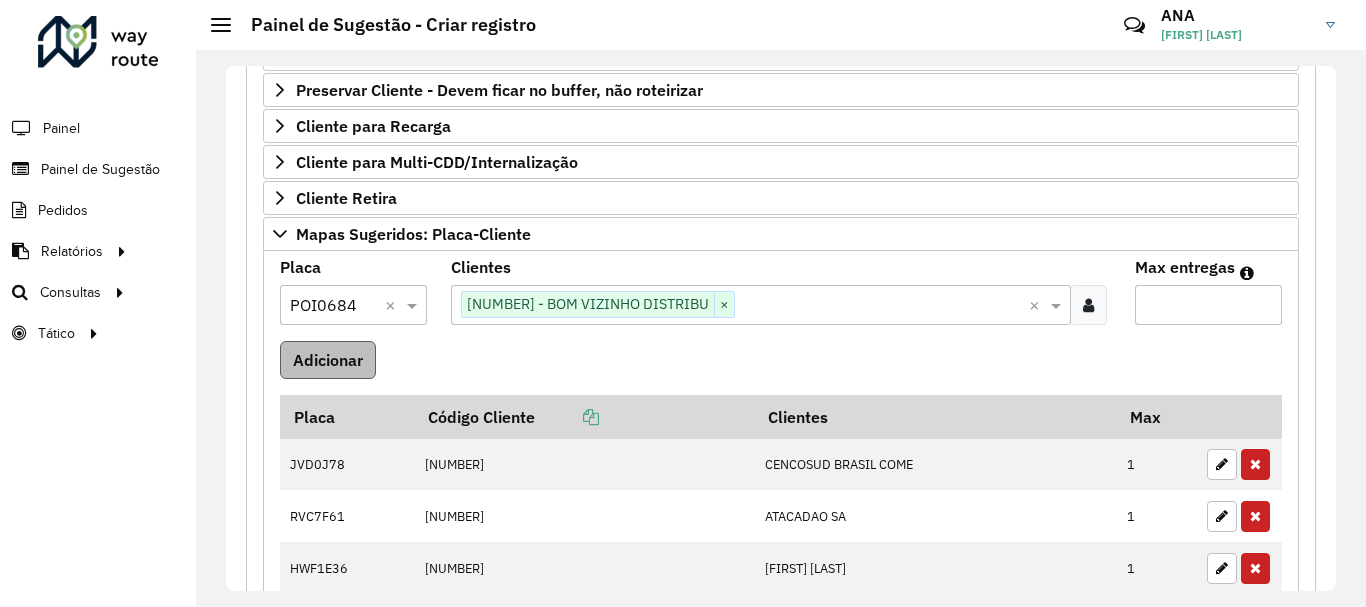 type on "*" 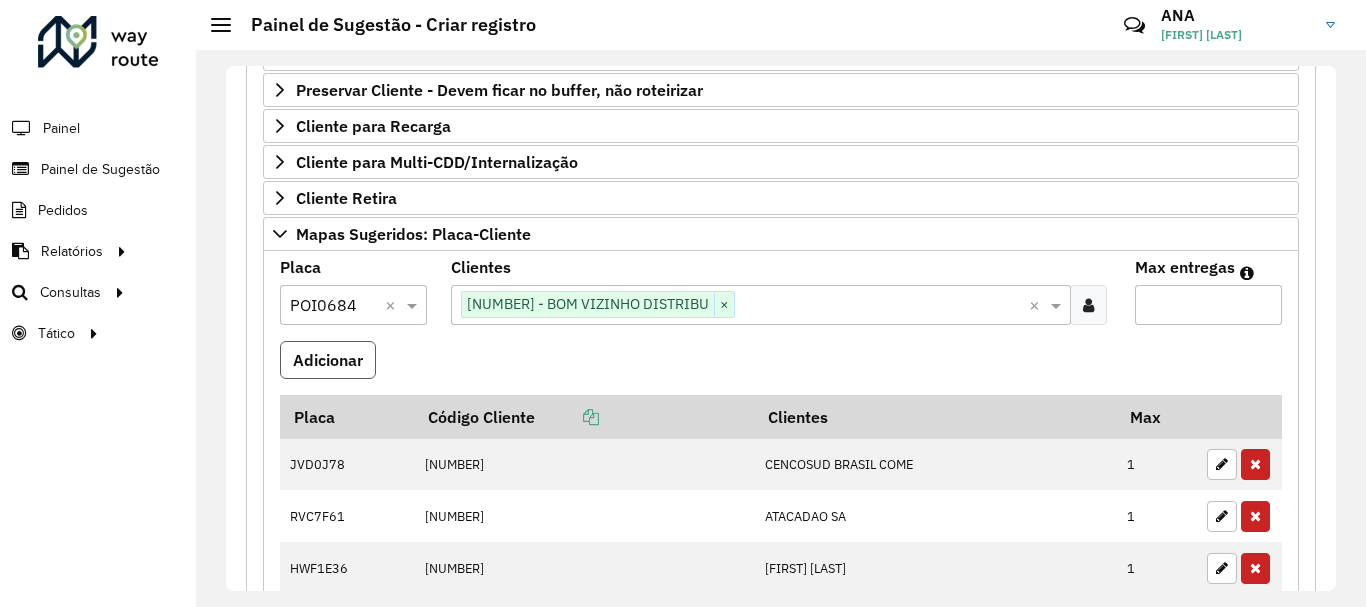 click on "Adicionar" at bounding box center [328, 360] 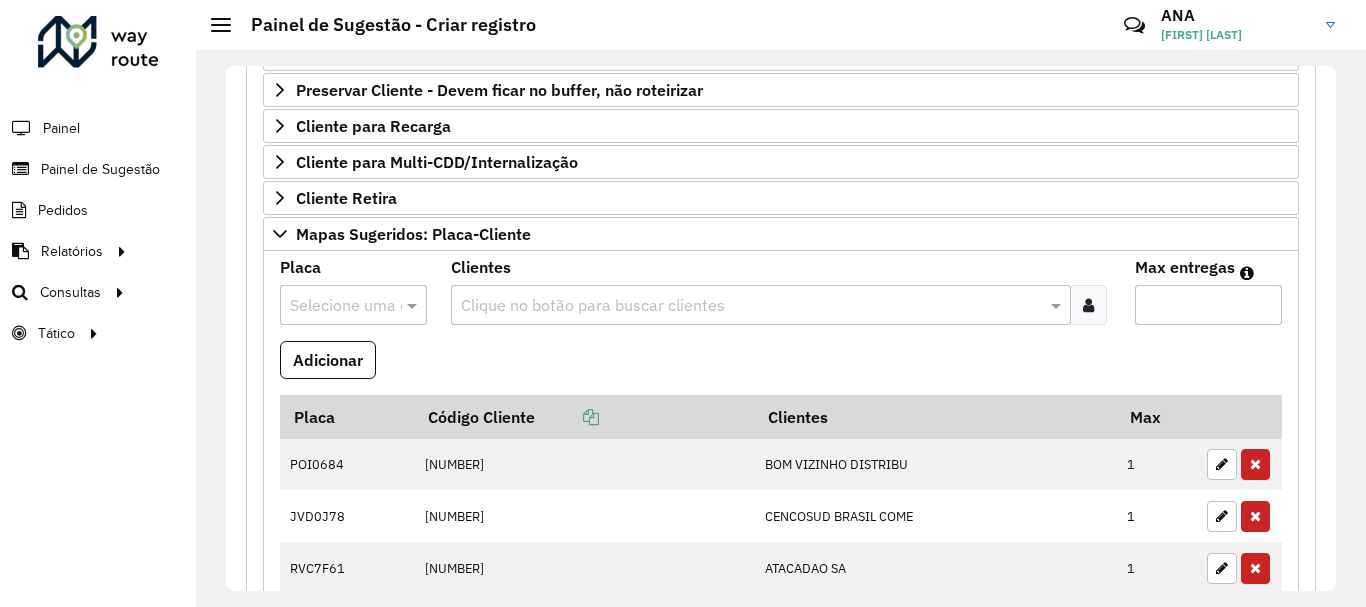 click at bounding box center (333, 306) 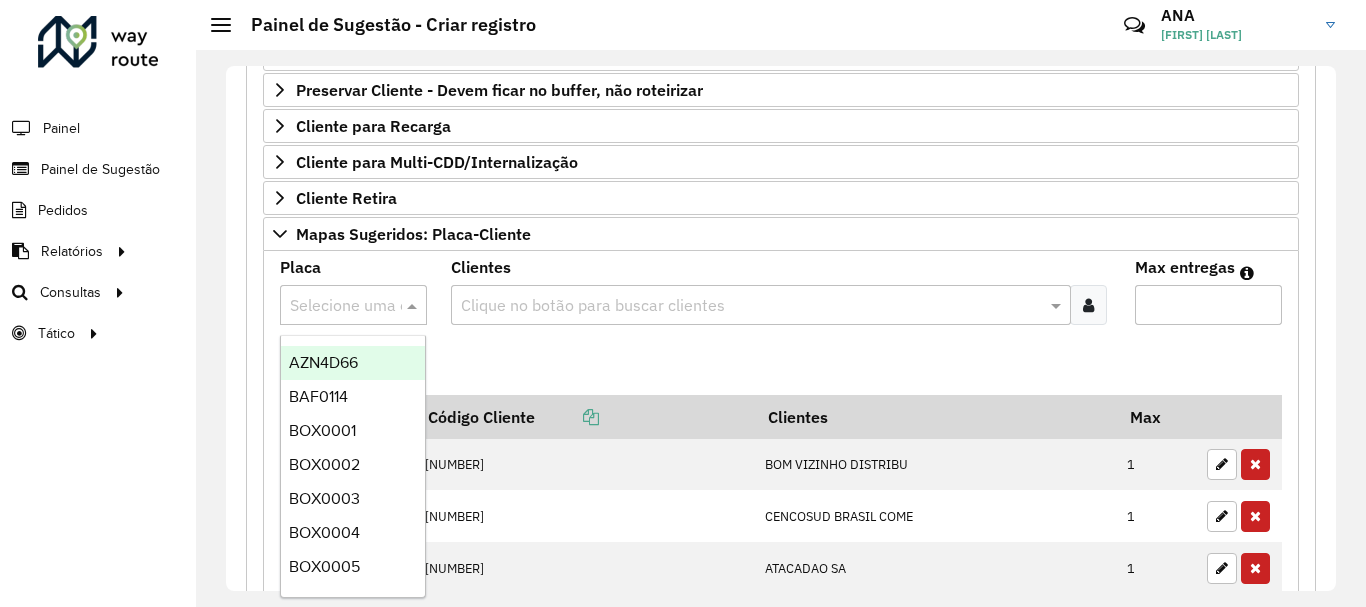 paste on "*******" 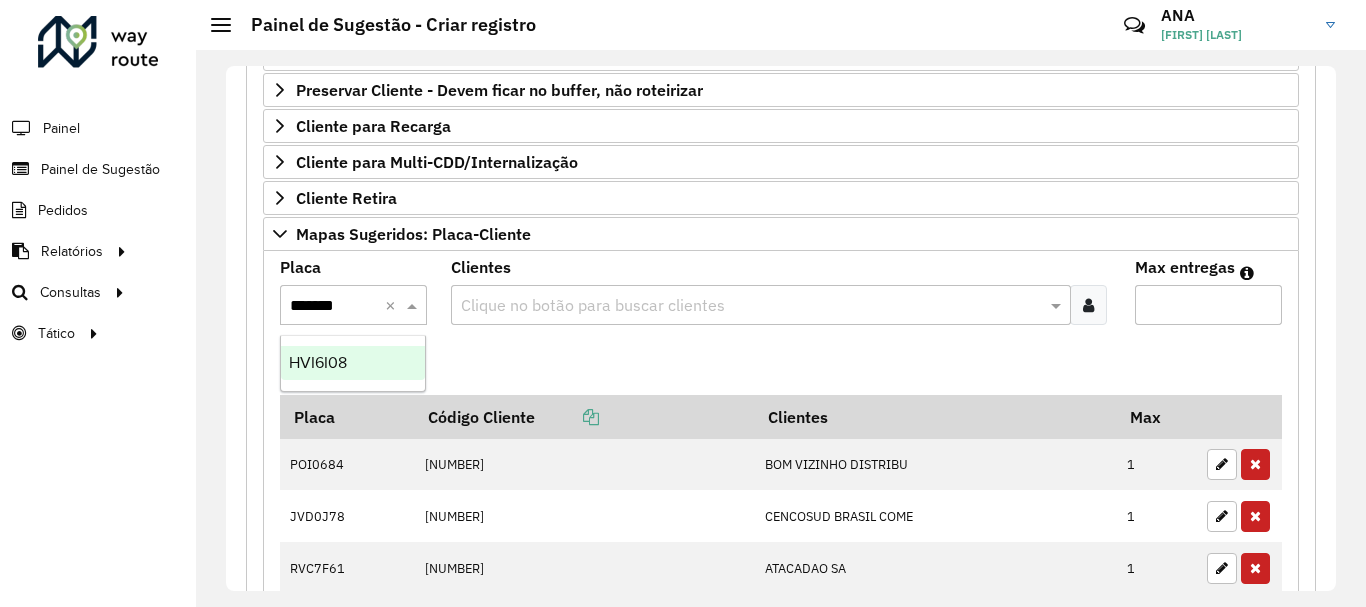click on "HVI6I08" at bounding box center (353, 363) 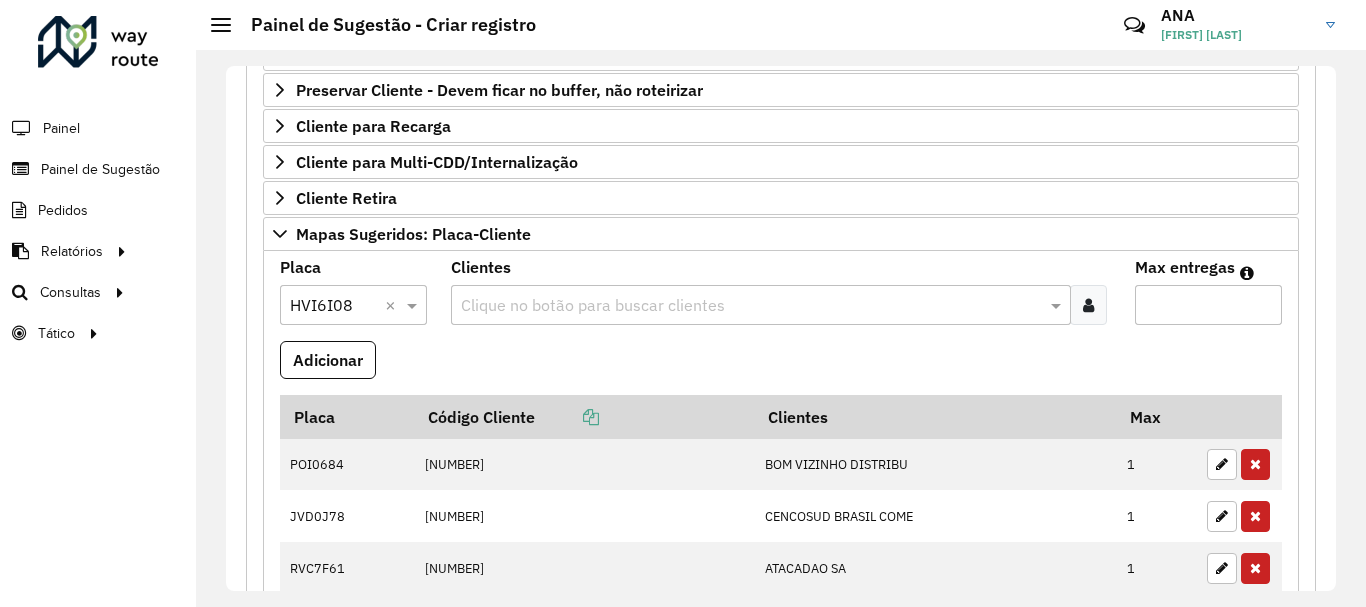 click at bounding box center (751, 306) 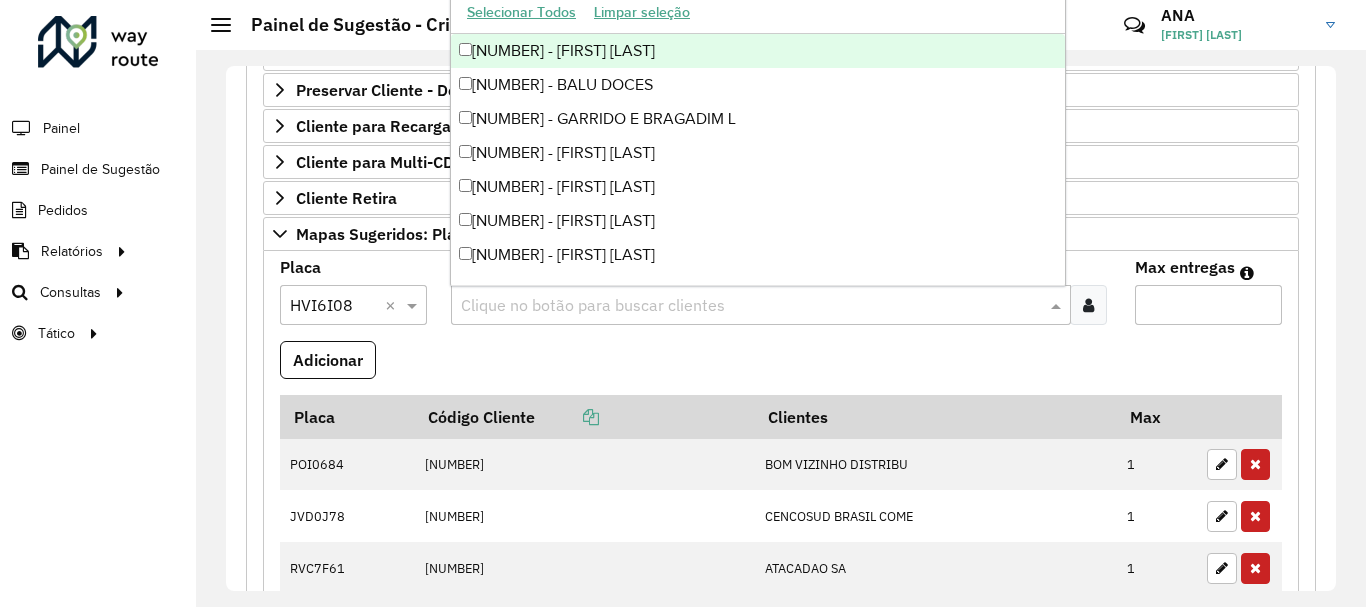 paste on "*****" 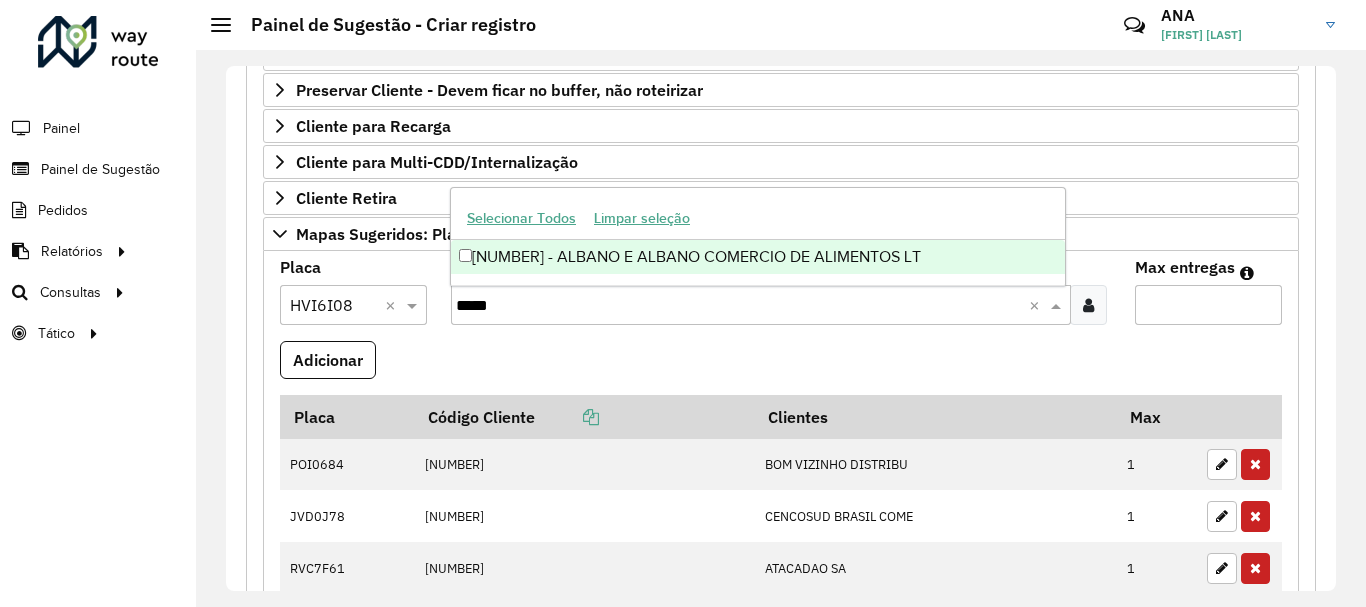 type on "*****" 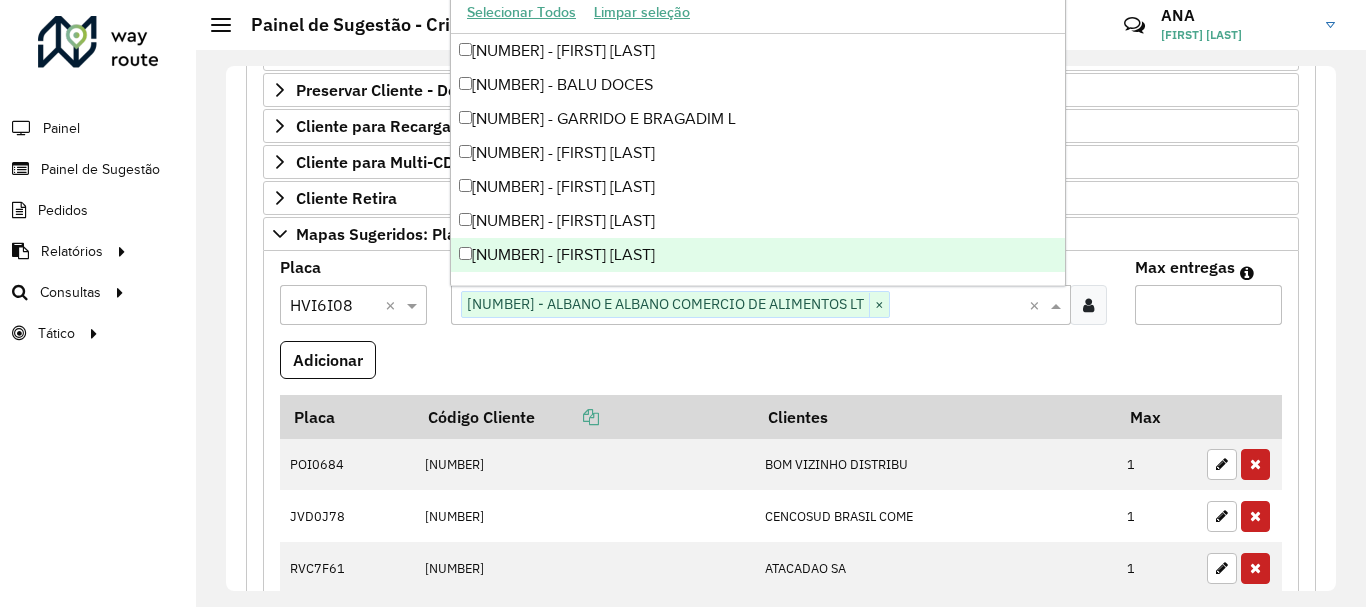 click at bounding box center [959, 306] 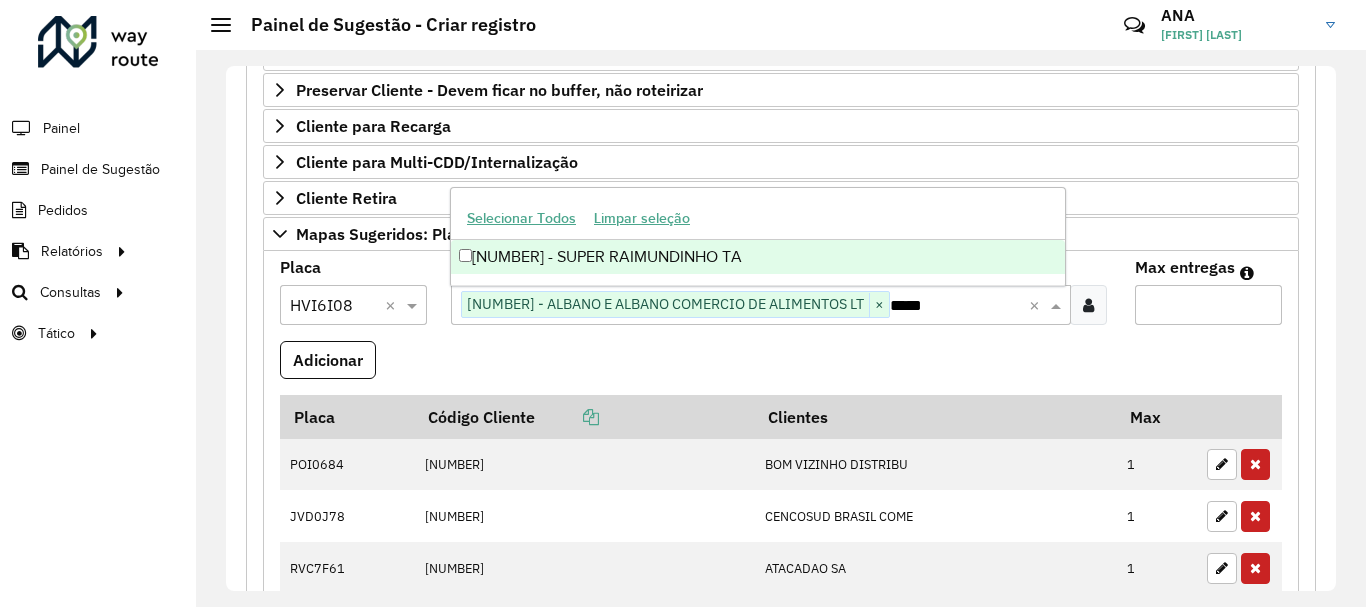 click on "[NUMBER] - SUPER RAIMUNDINHO TA" at bounding box center [758, 257] 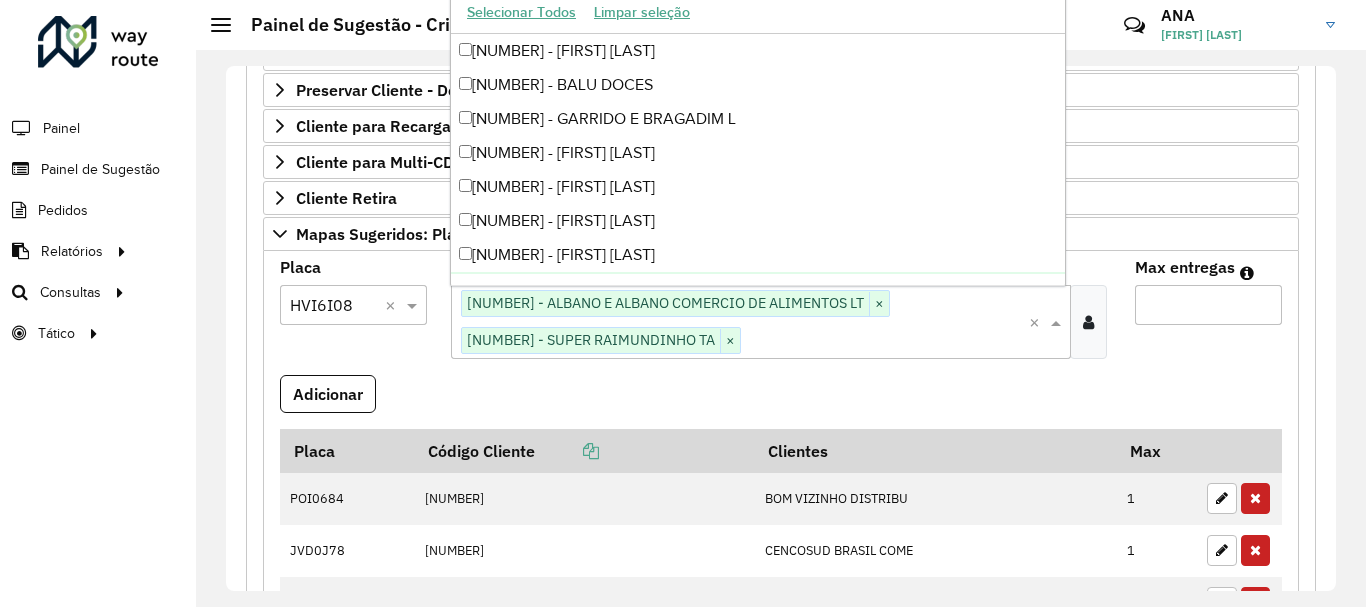 click on "Max entregas" at bounding box center [1208, 305] 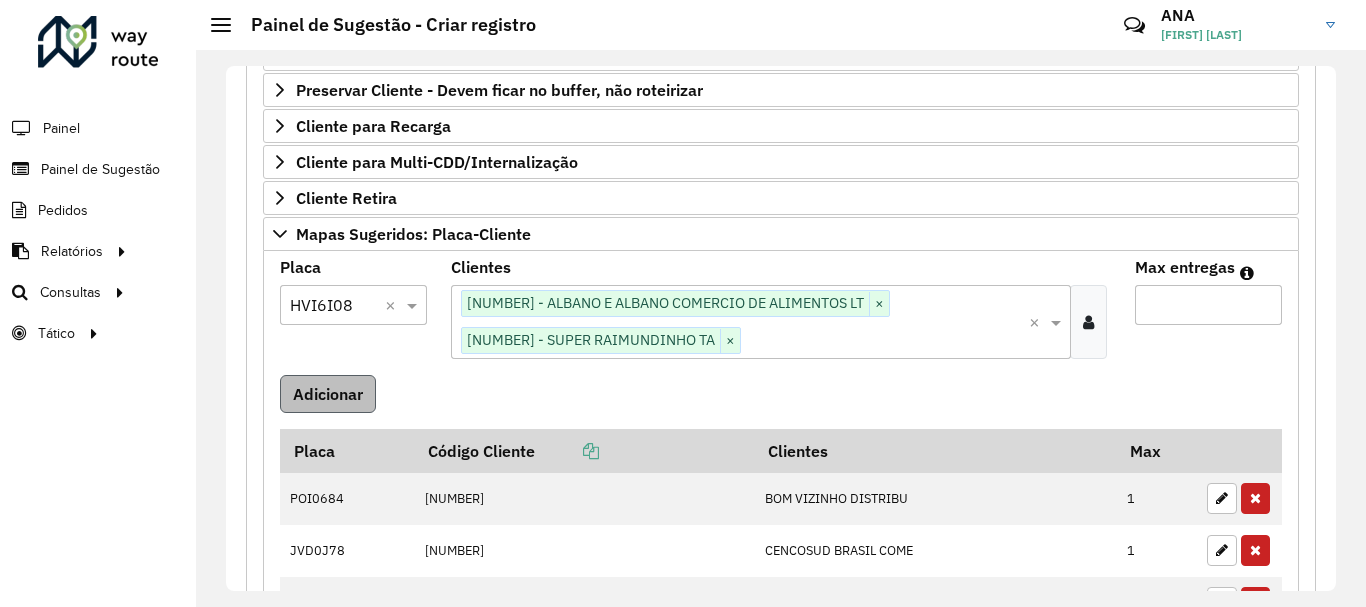 type on "*" 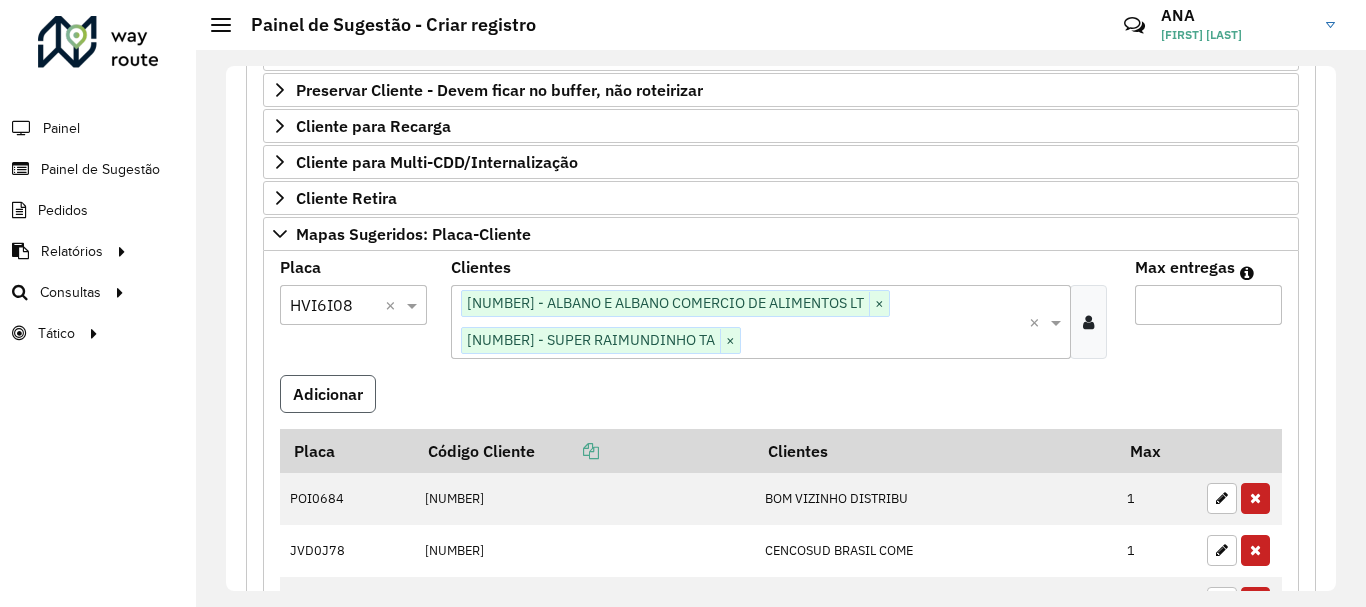 click on "Adicionar" at bounding box center (328, 394) 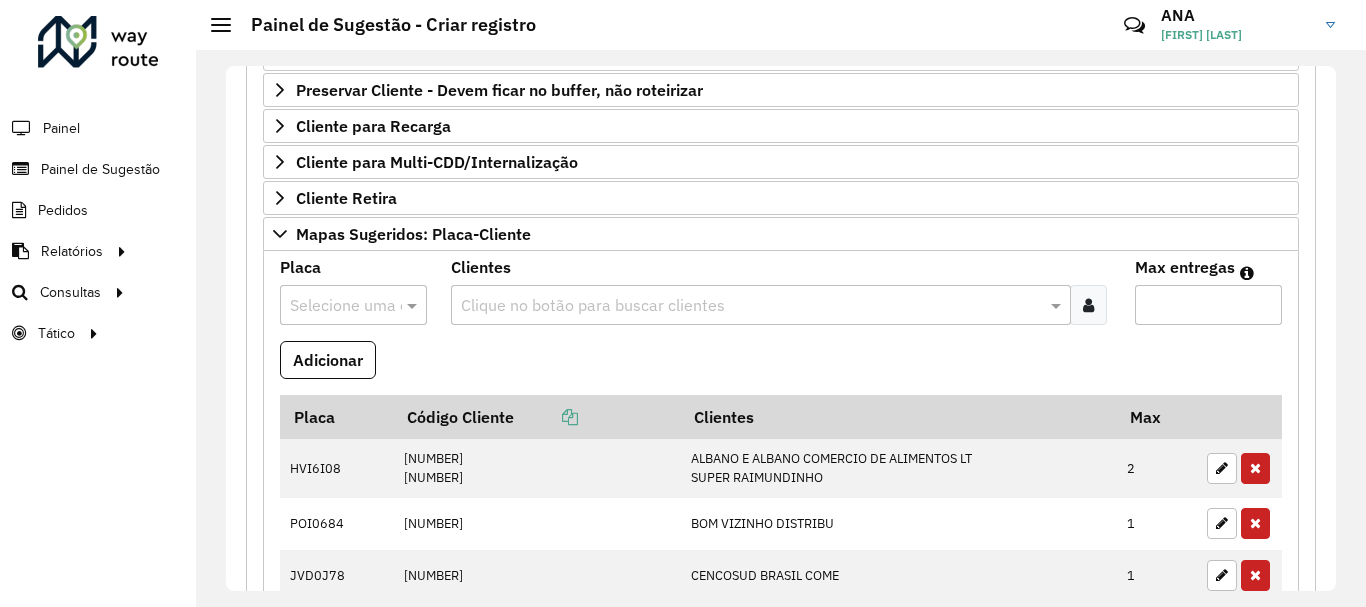 click at bounding box center (333, 306) 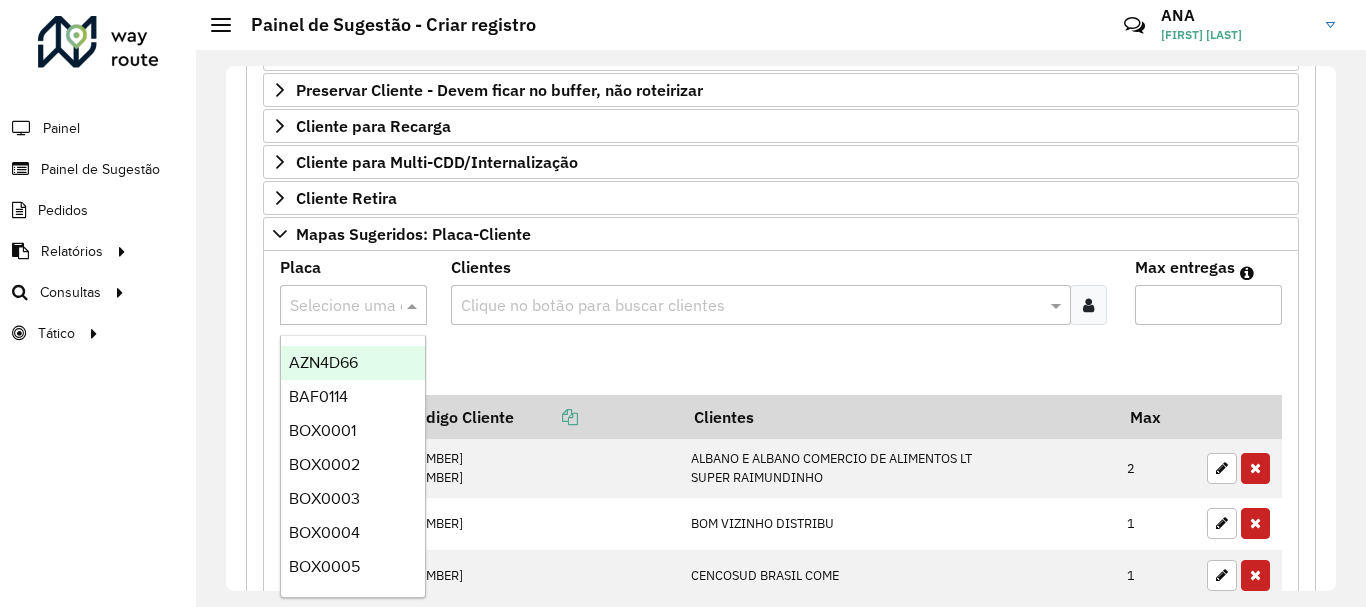 paste on "*******" 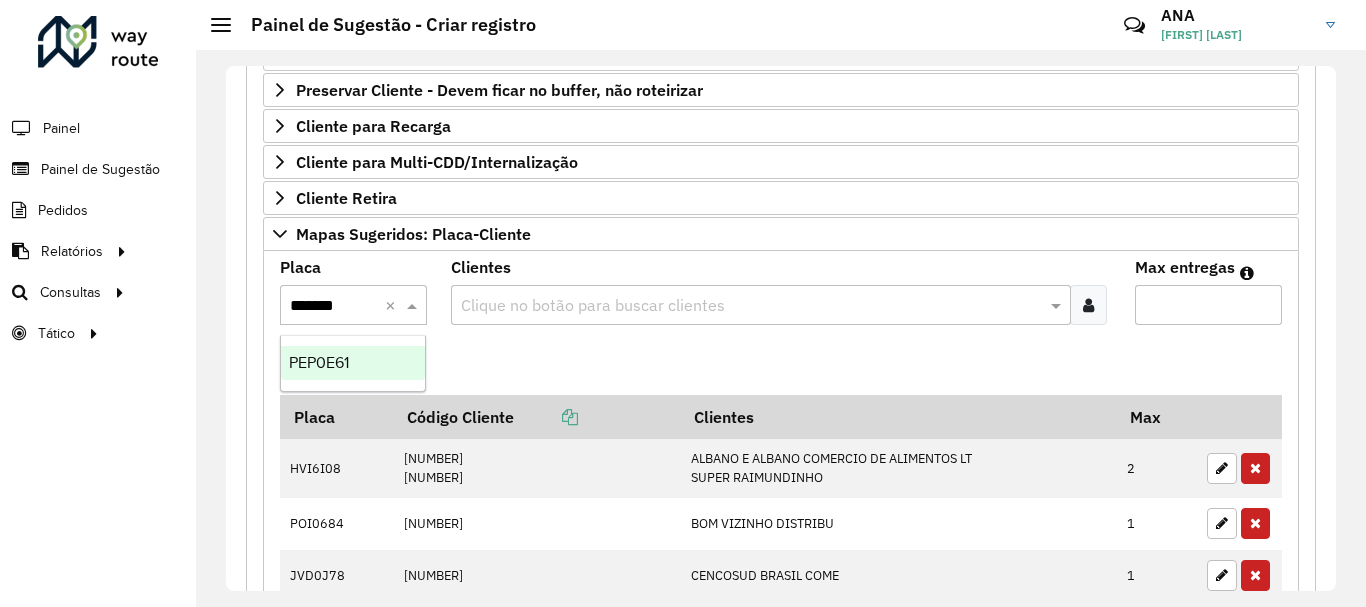 click on "PEP0E61" at bounding box center (353, 363) 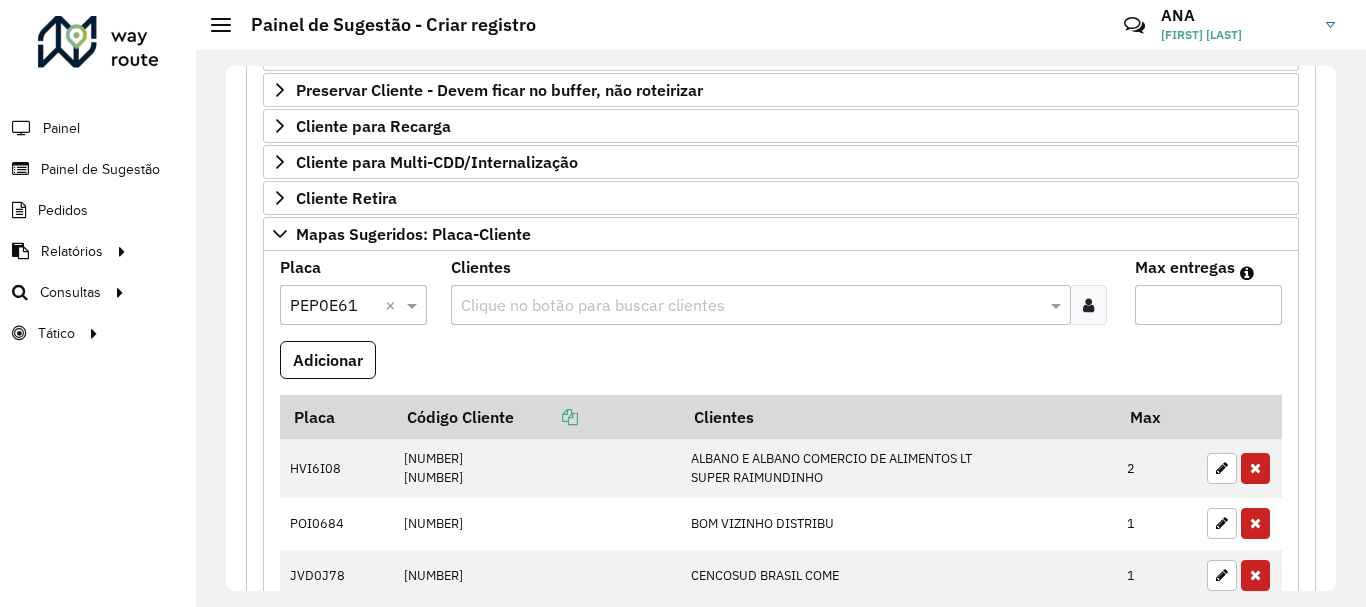 click at bounding box center [751, 306] 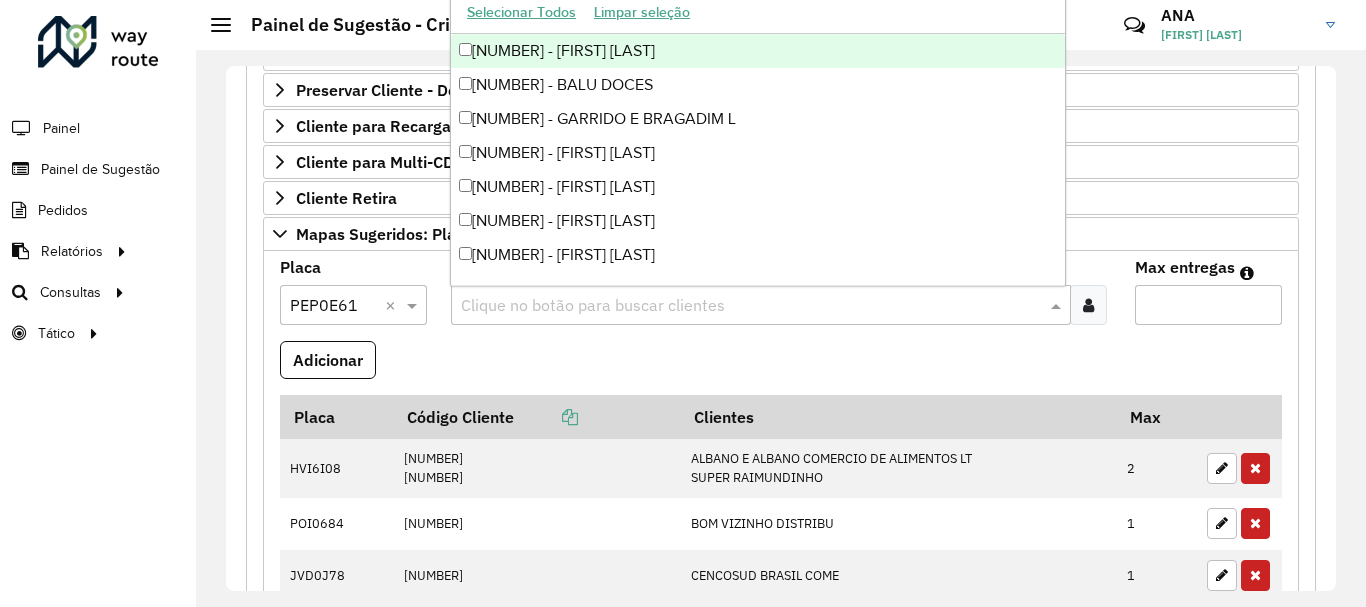 paste on "*****" 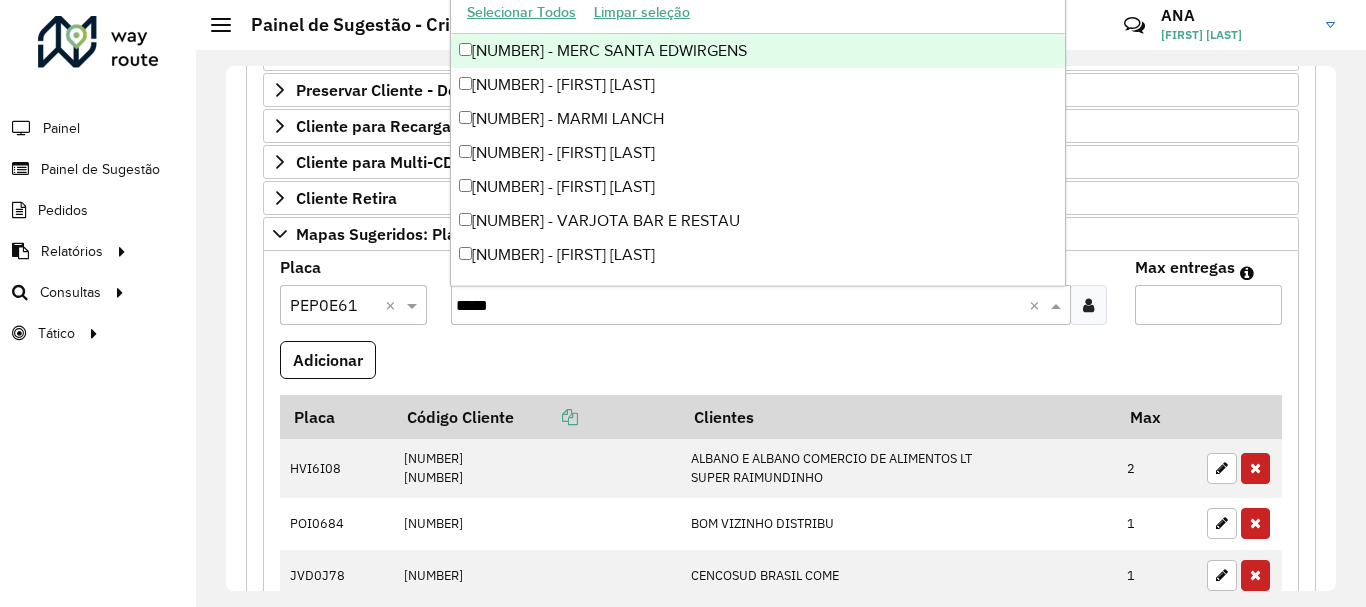 type on "*****" 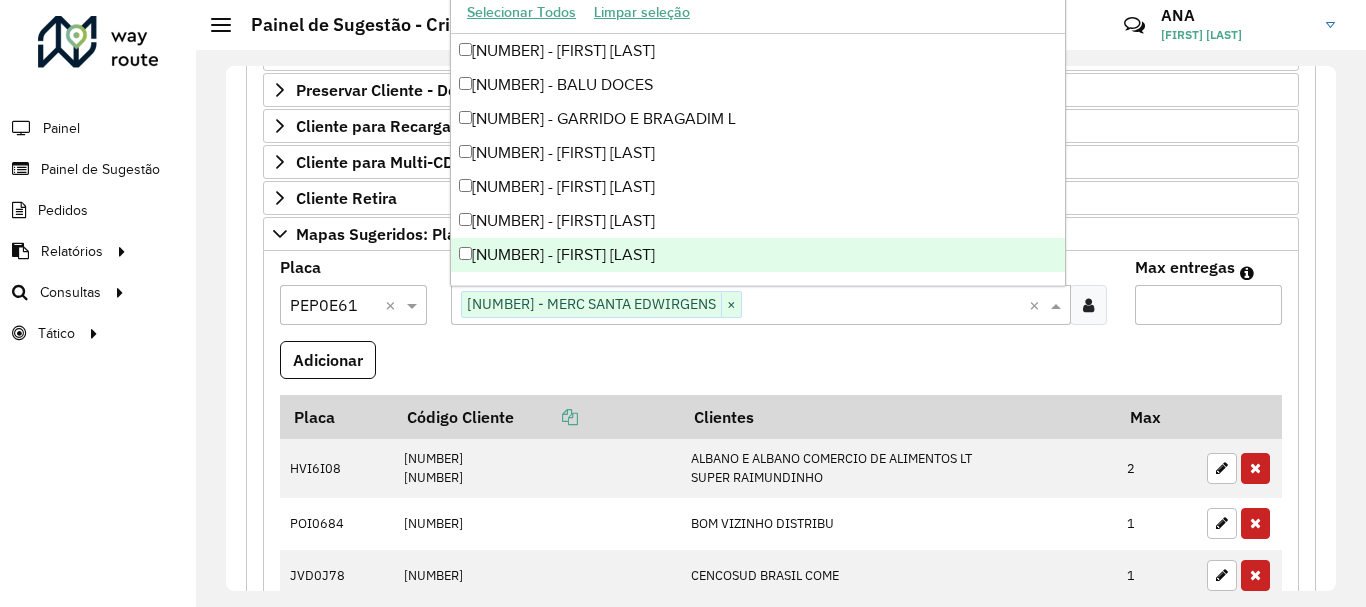 click on "Max entregas" at bounding box center (1208, 305) 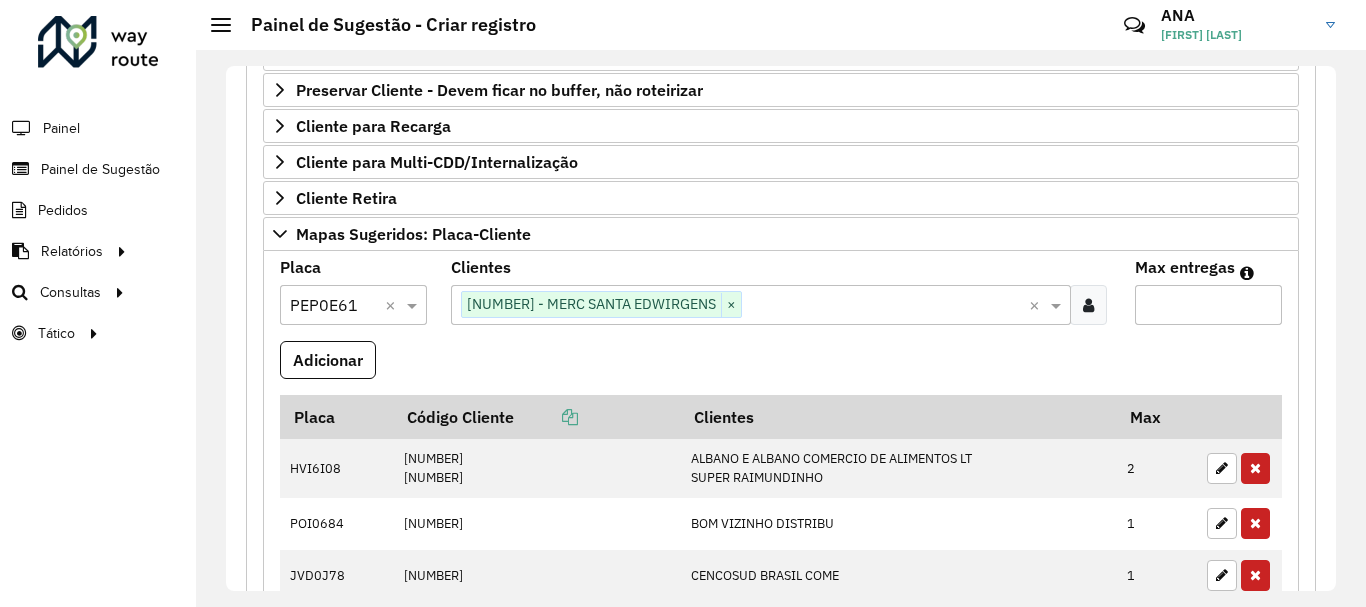 type on "*" 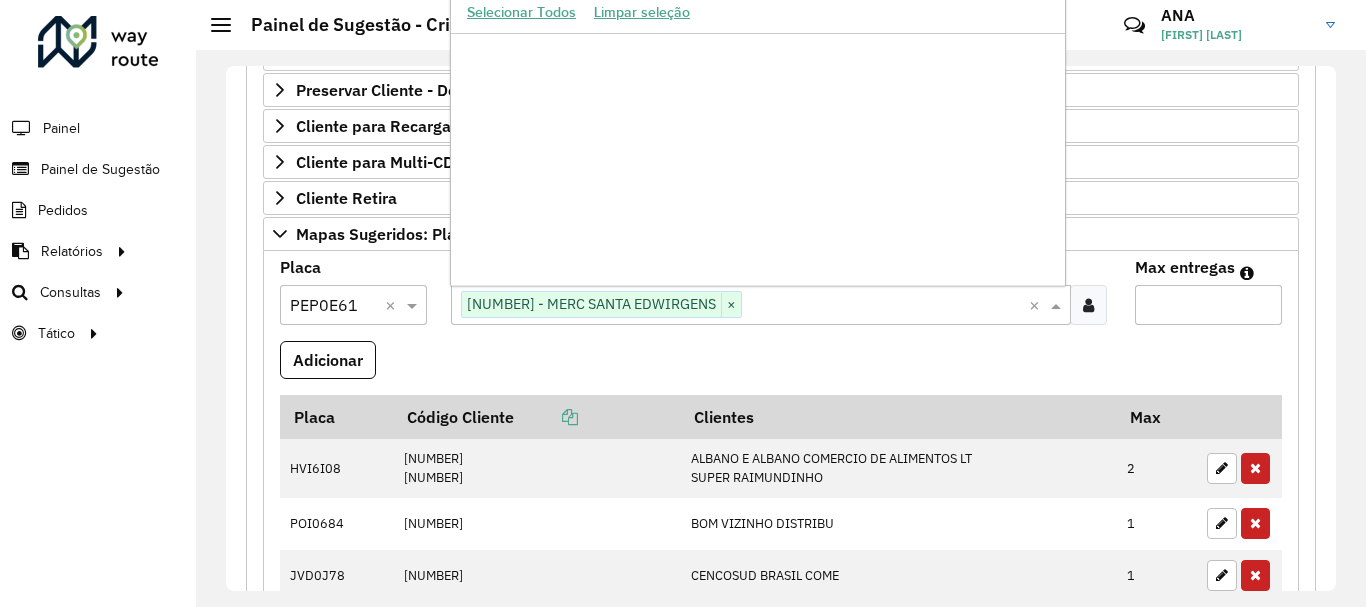 click at bounding box center [885, 306] 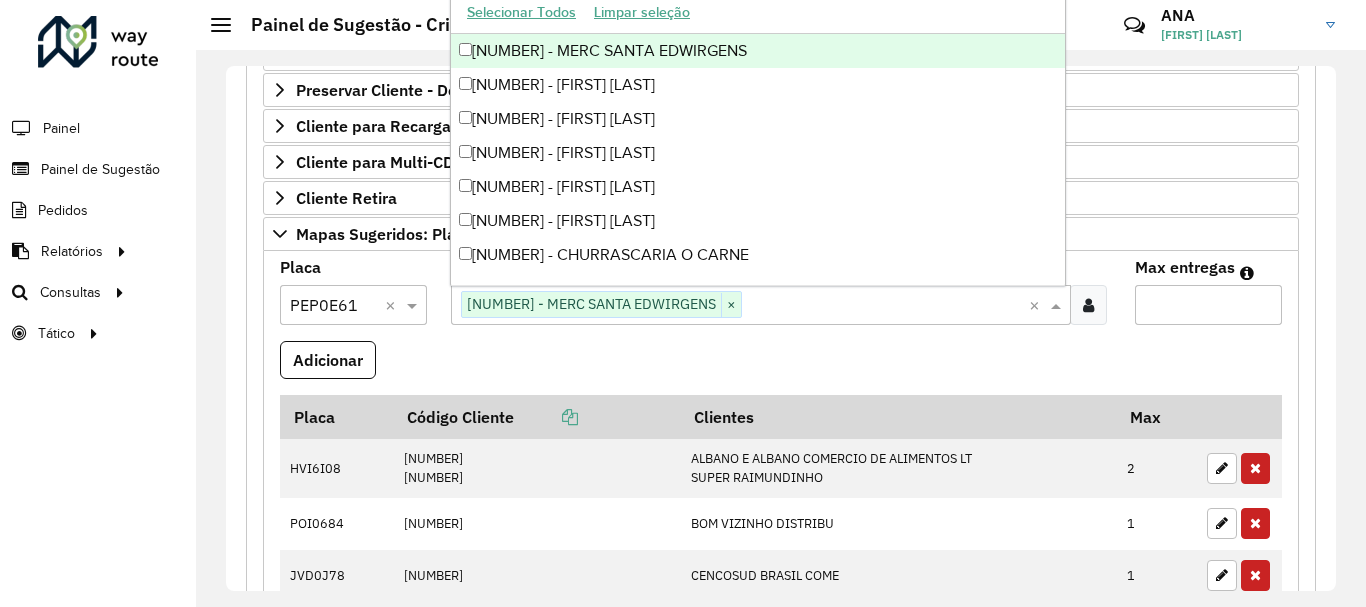 paste on "*****" 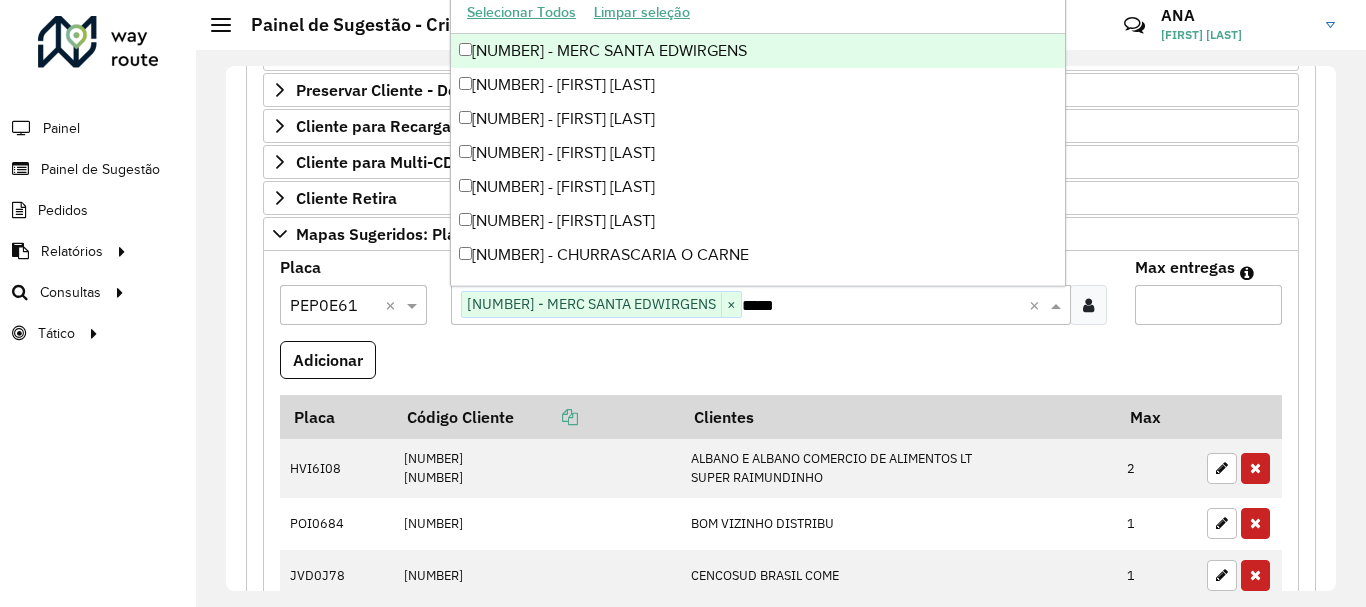 scroll, scrollTop: 0, scrollLeft: 0, axis: both 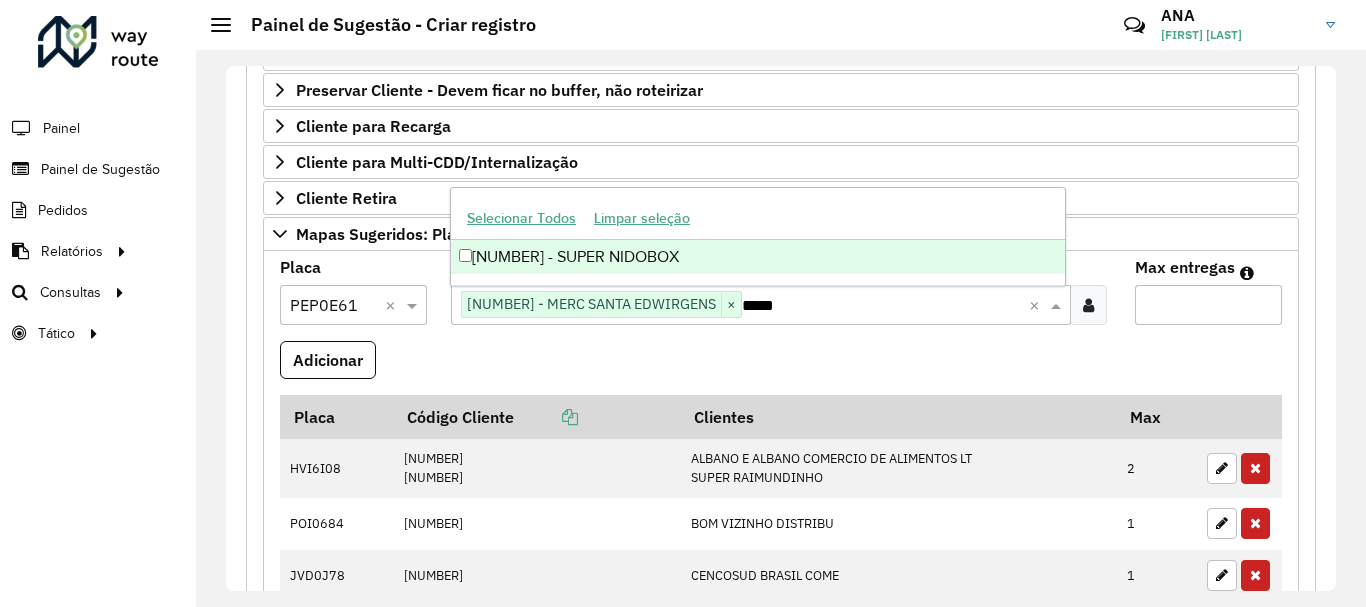 type on "*****" 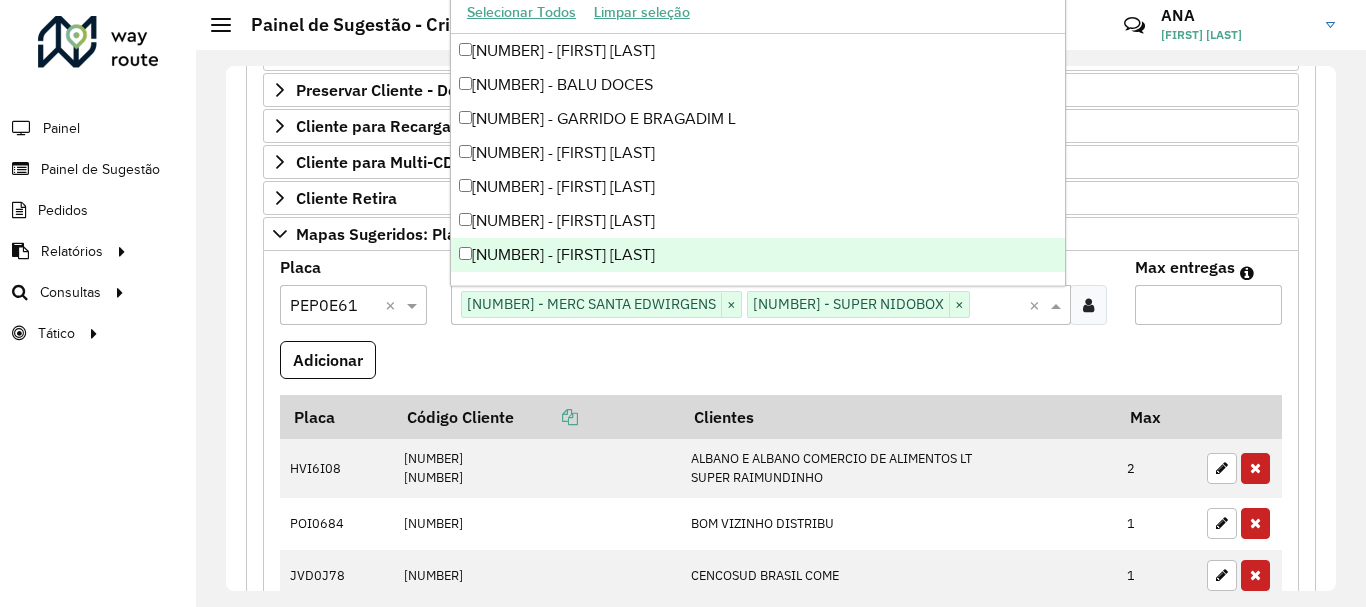 click on "Adicionar" at bounding box center [781, 368] 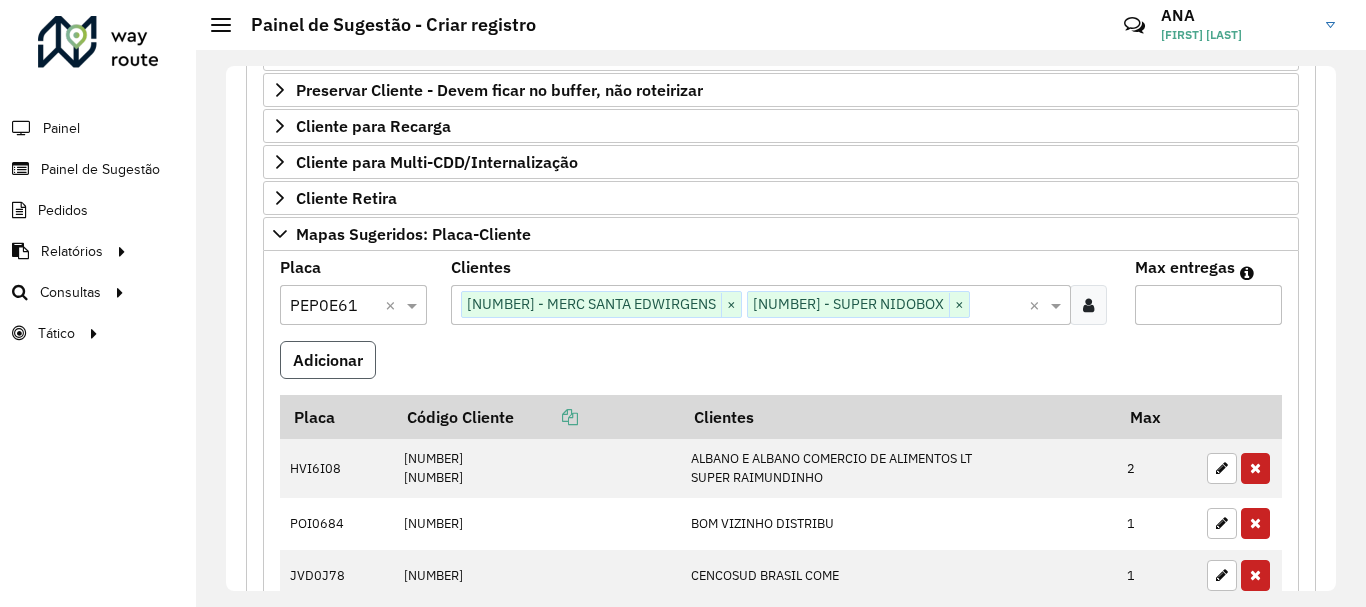 click on "Adicionar" at bounding box center [328, 360] 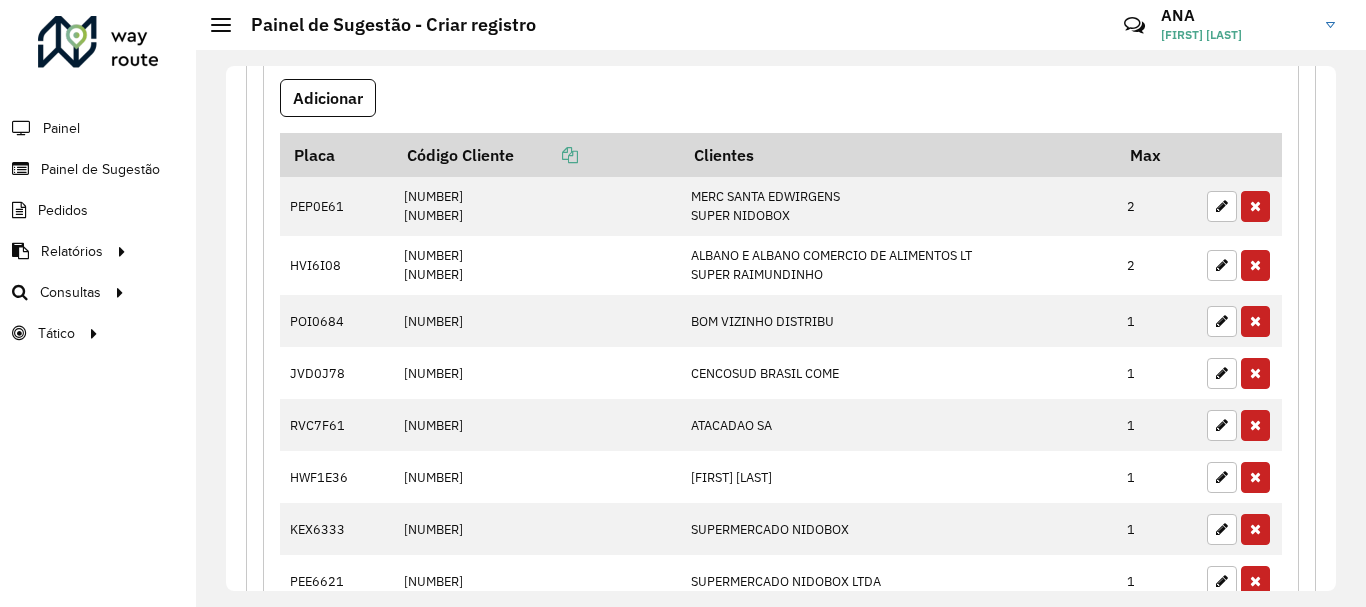 scroll, scrollTop: 634, scrollLeft: 0, axis: vertical 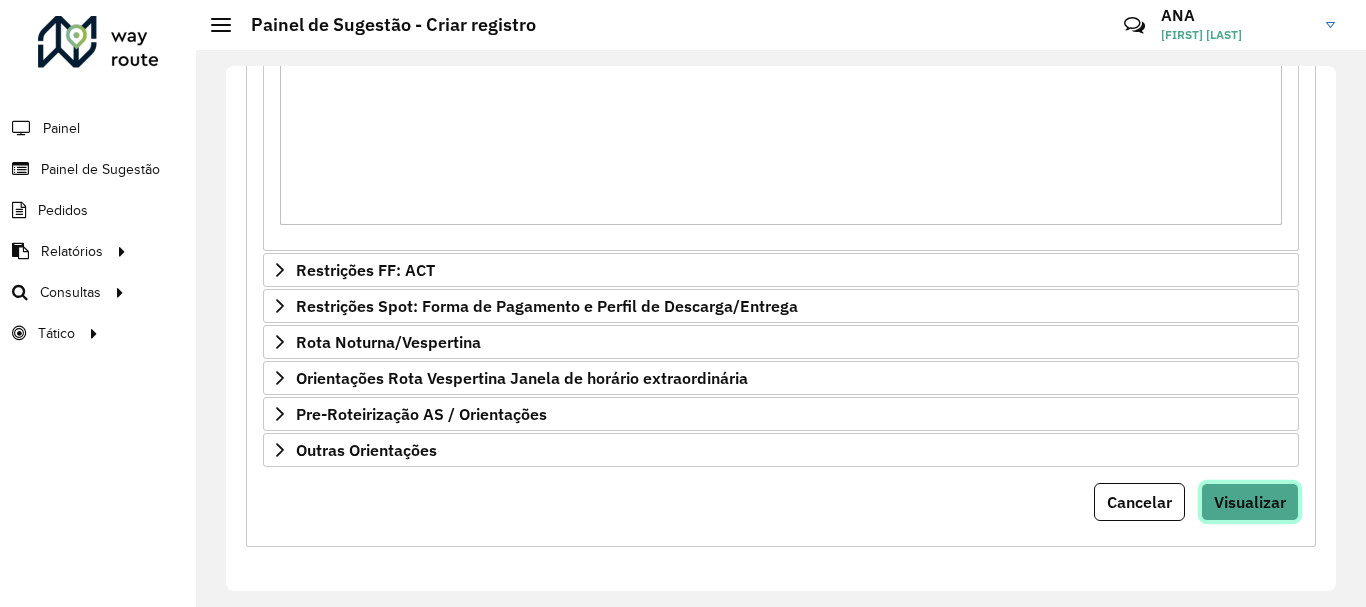 click on "Visualizar" at bounding box center [1250, 502] 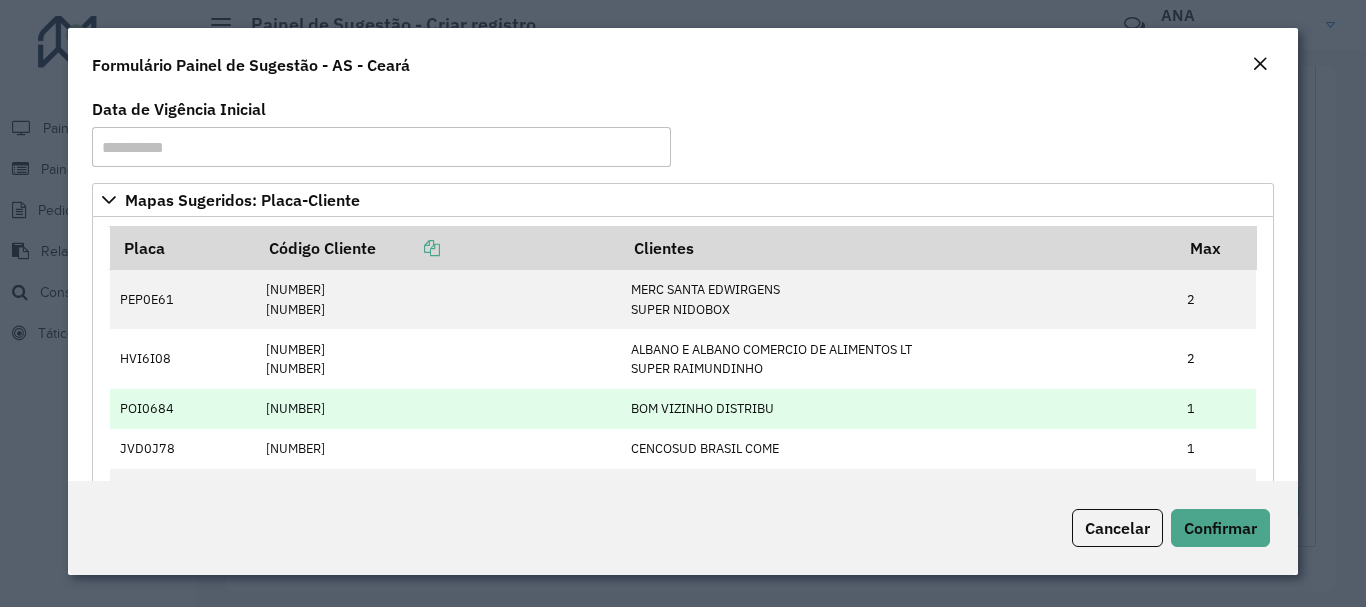 scroll, scrollTop: 100, scrollLeft: 0, axis: vertical 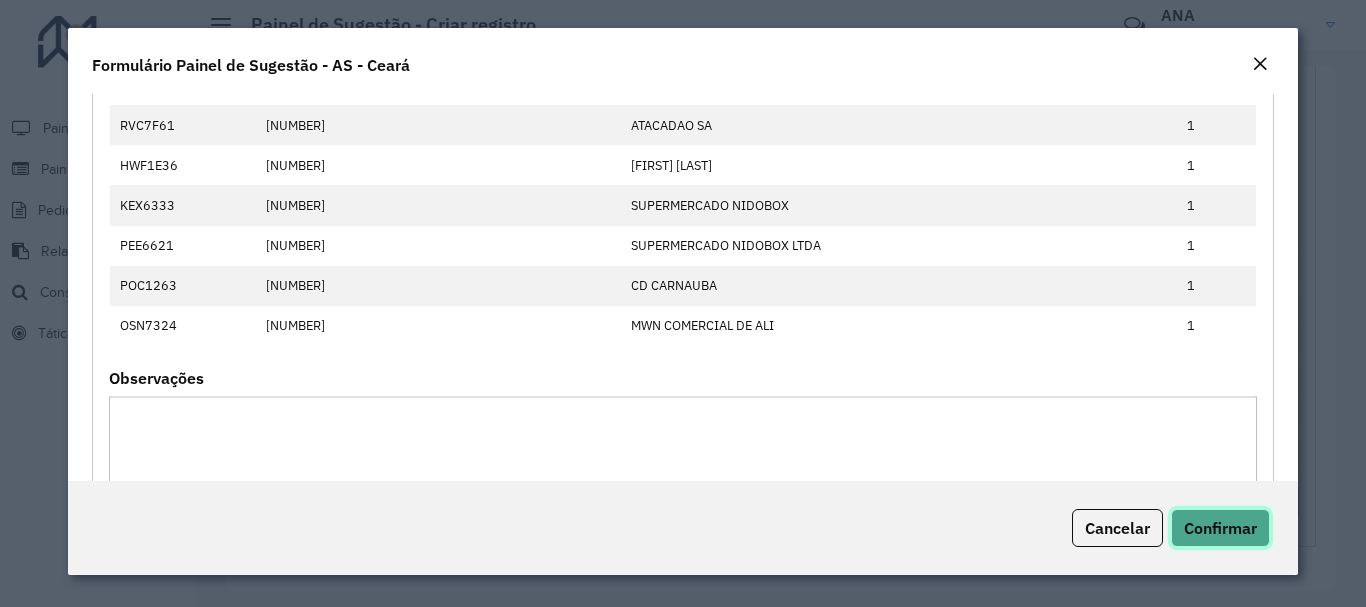 click on "Confirmar" 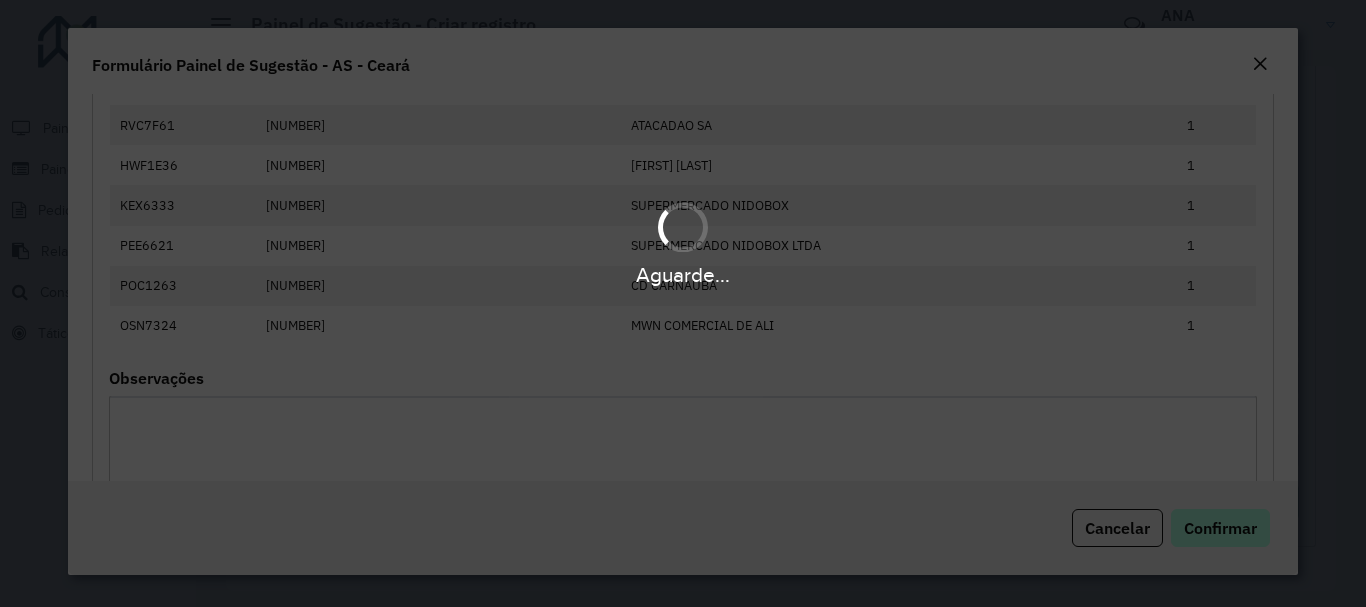 click on "Aguarde..." at bounding box center (683, 303) 